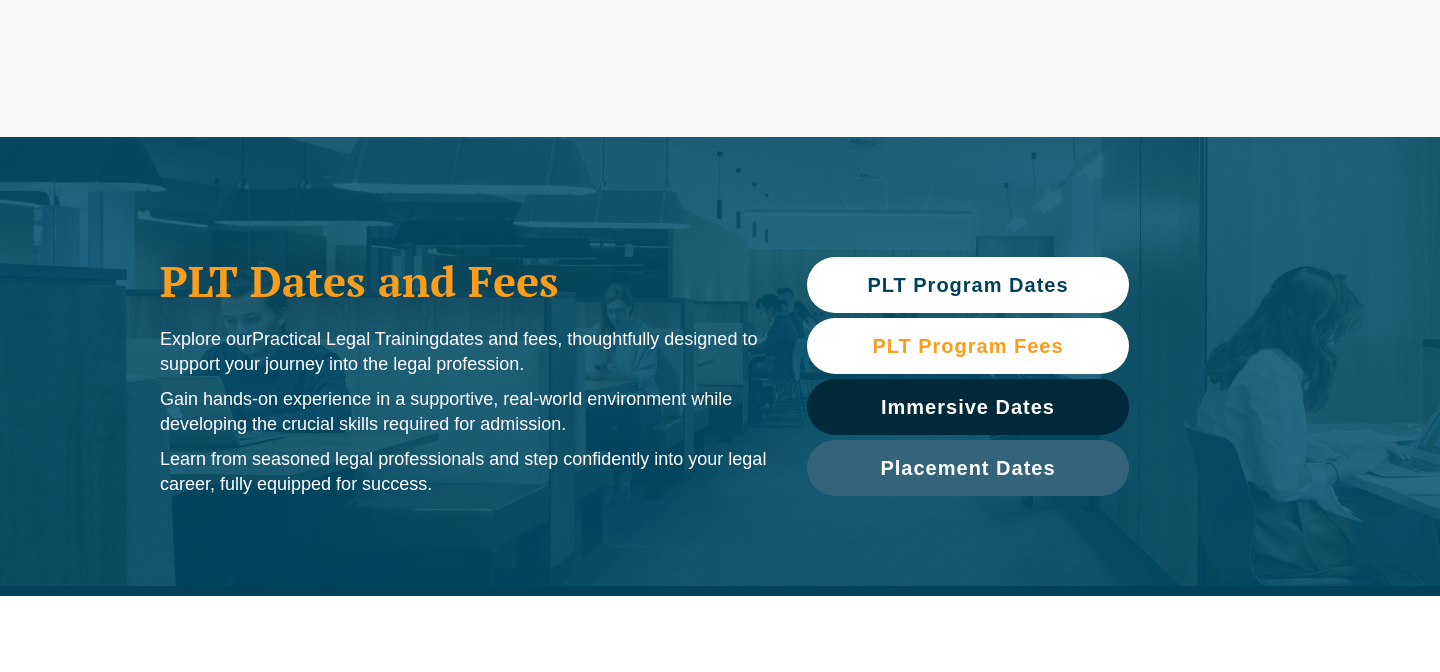scroll, scrollTop: 0, scrollLeft: 0, axis: both 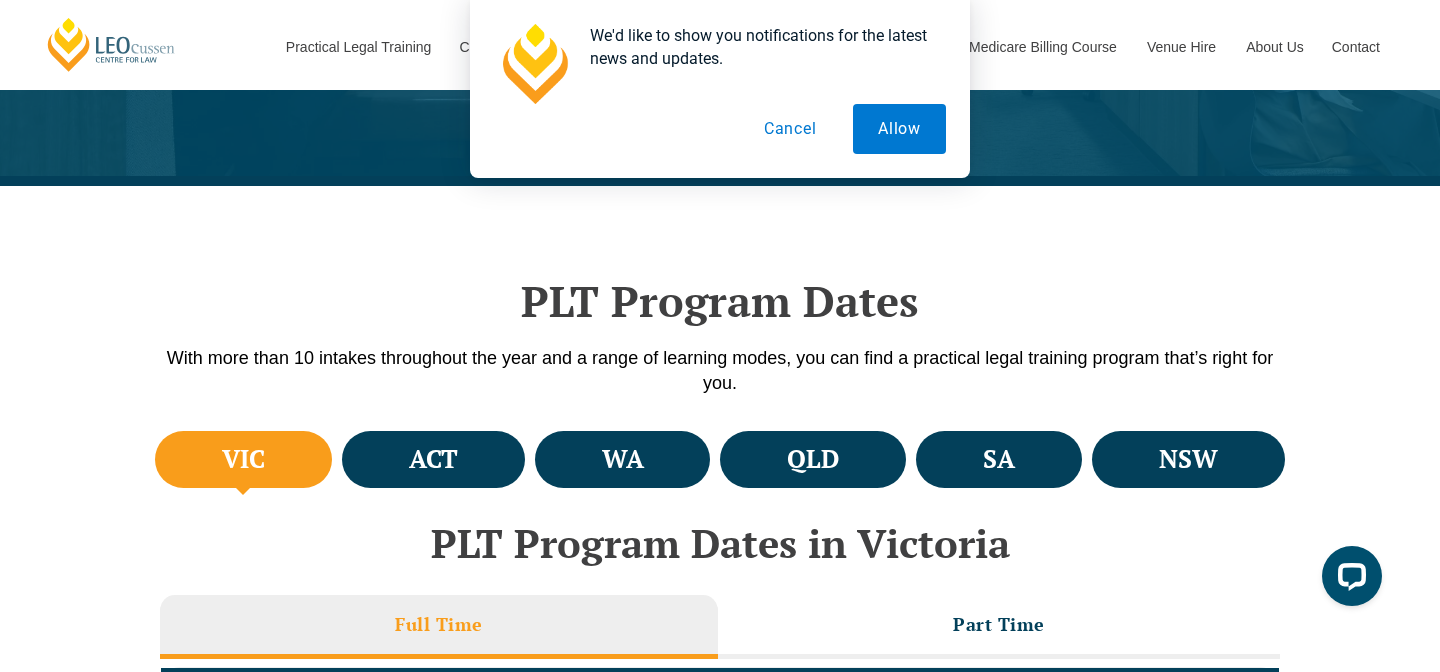click on "Cancel" at bounding box center (790, 129) 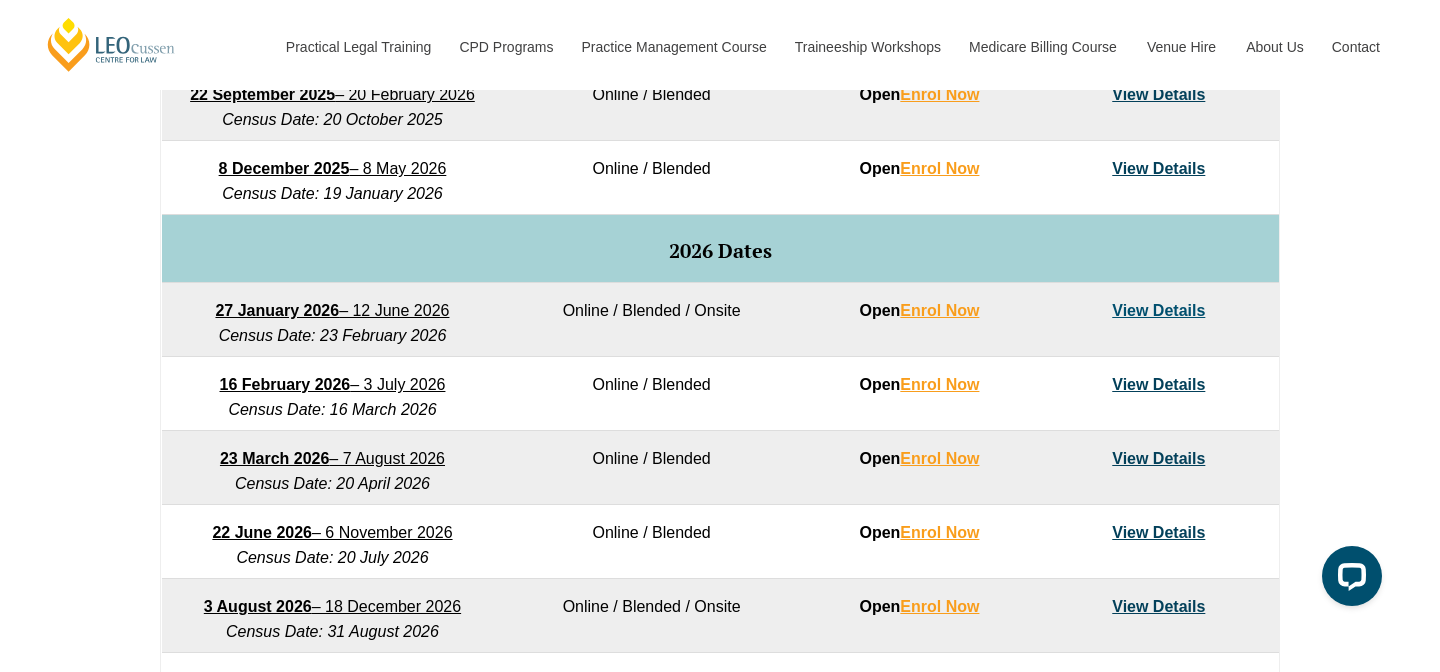 scroll, scrollTop: 1135, scrollLeft: 0, axis: vertical 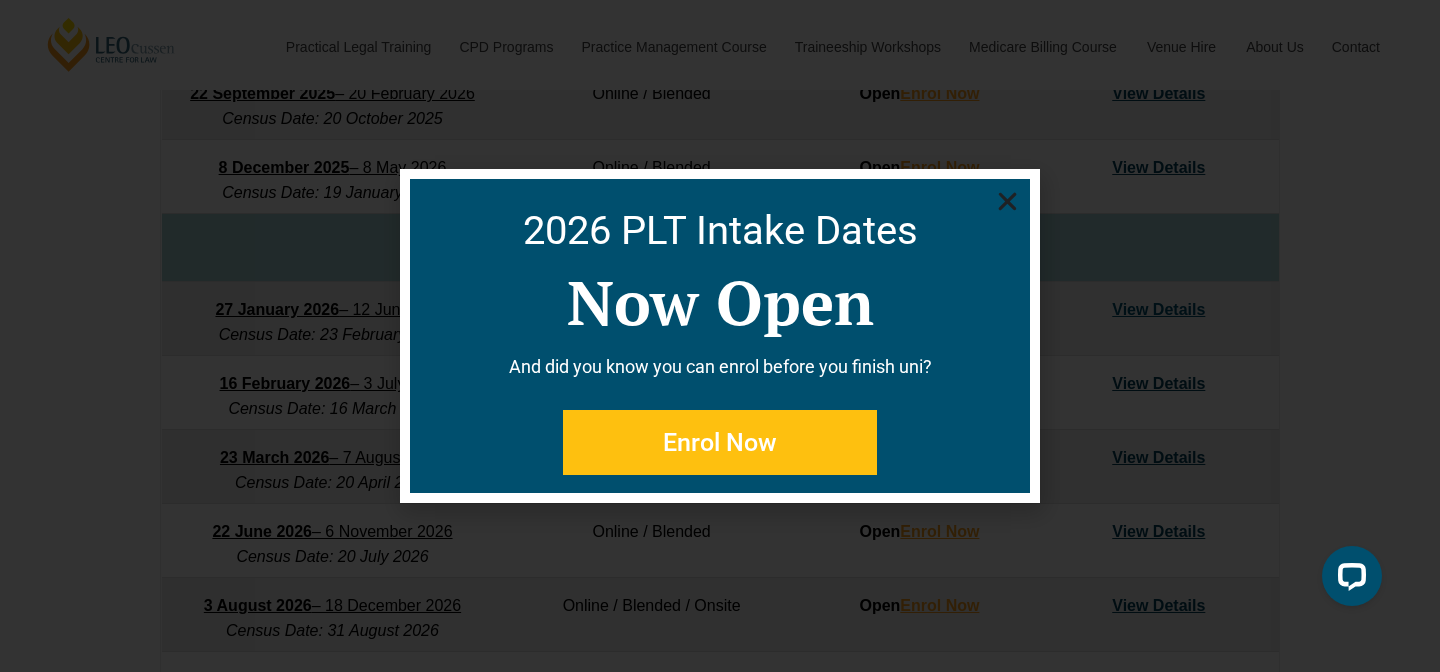 click 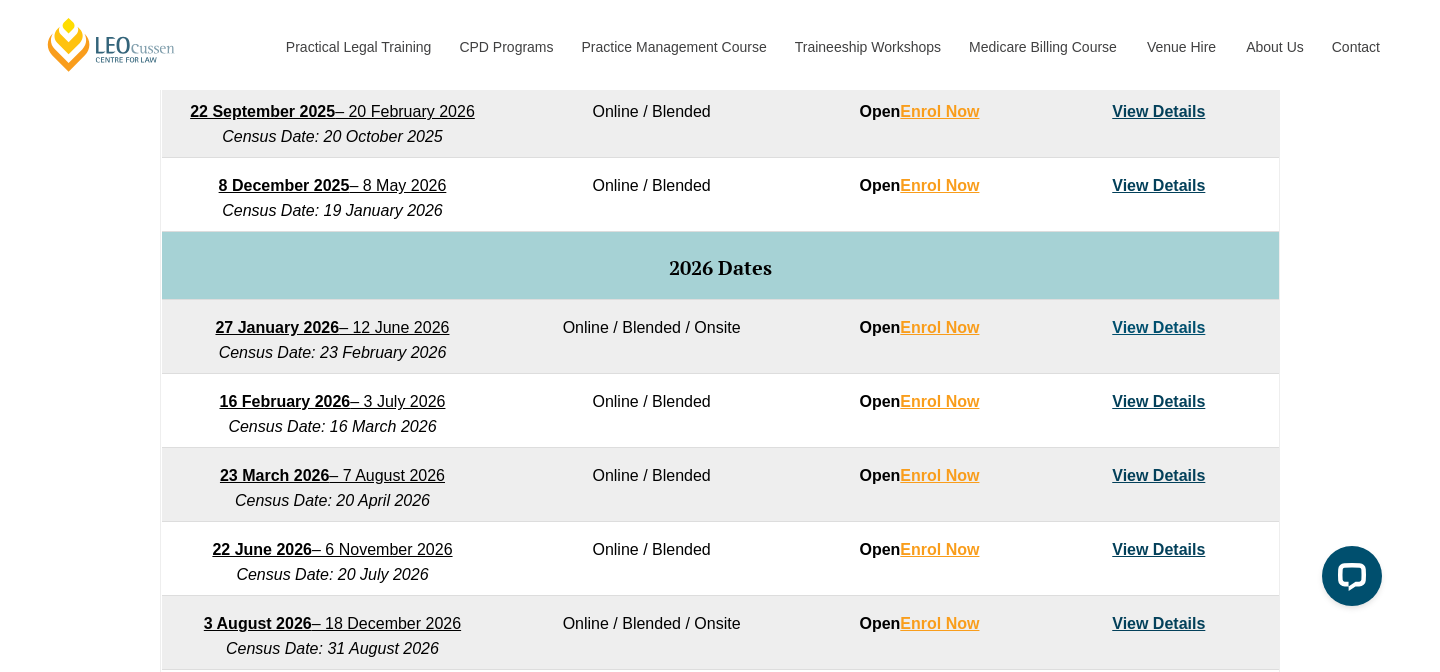 scroll, scrollTop: 1128, scrollLeft: 0, axis: vertical 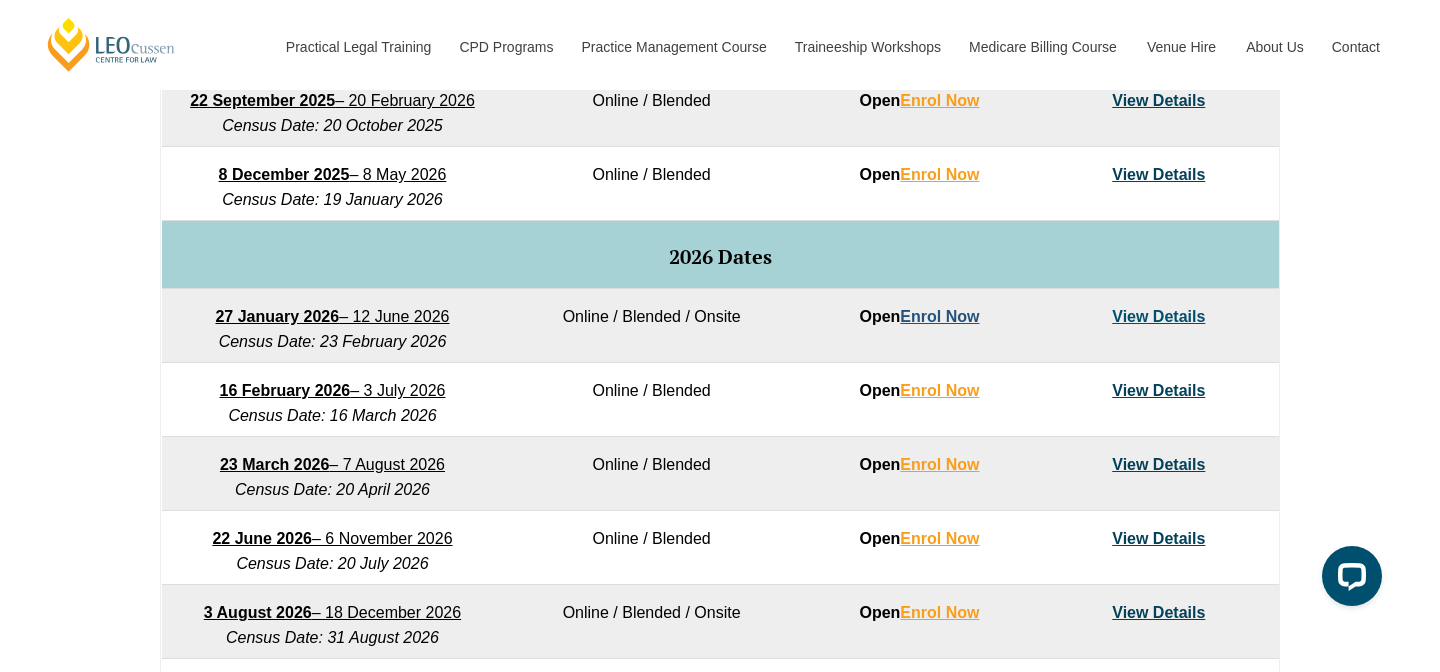 click on "Enrol Now" at bounding box center [939, 316] 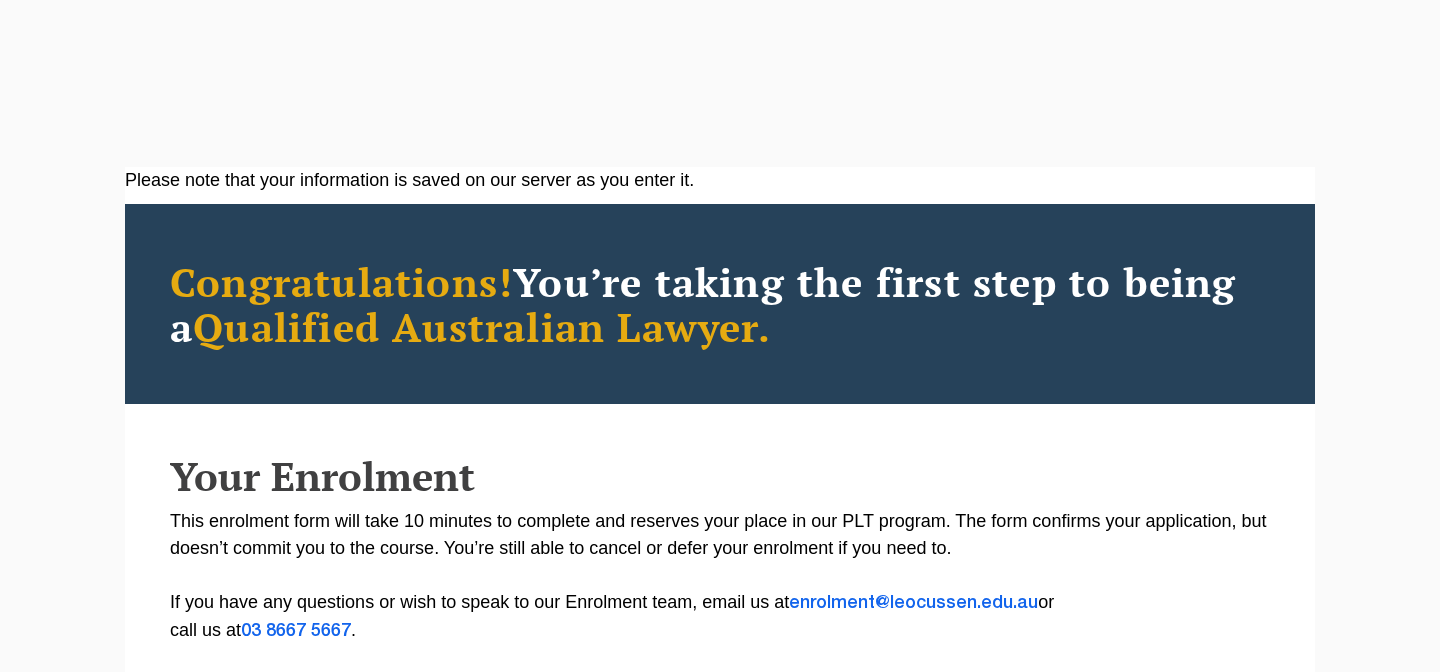 scroll, scrollTop: 0, scrollLeft: 0, axis: both 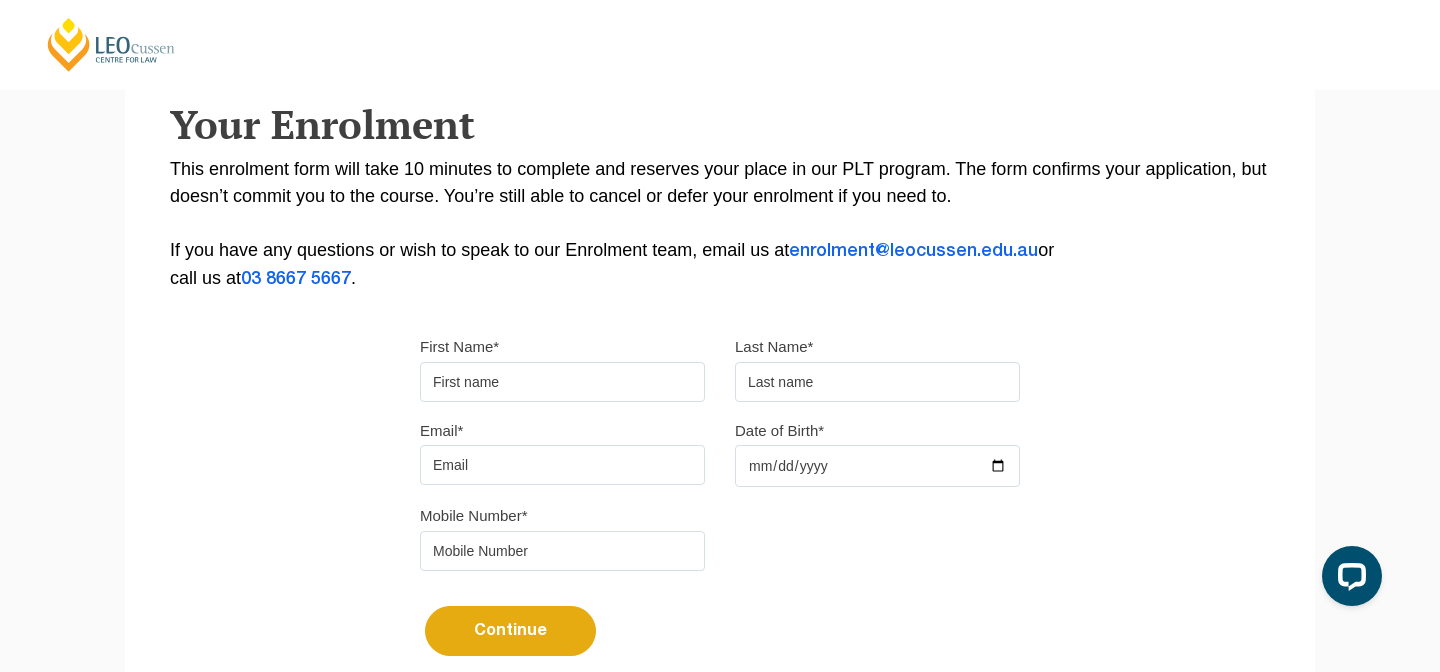 click on "First Name*" at bounding box center [562, 382] 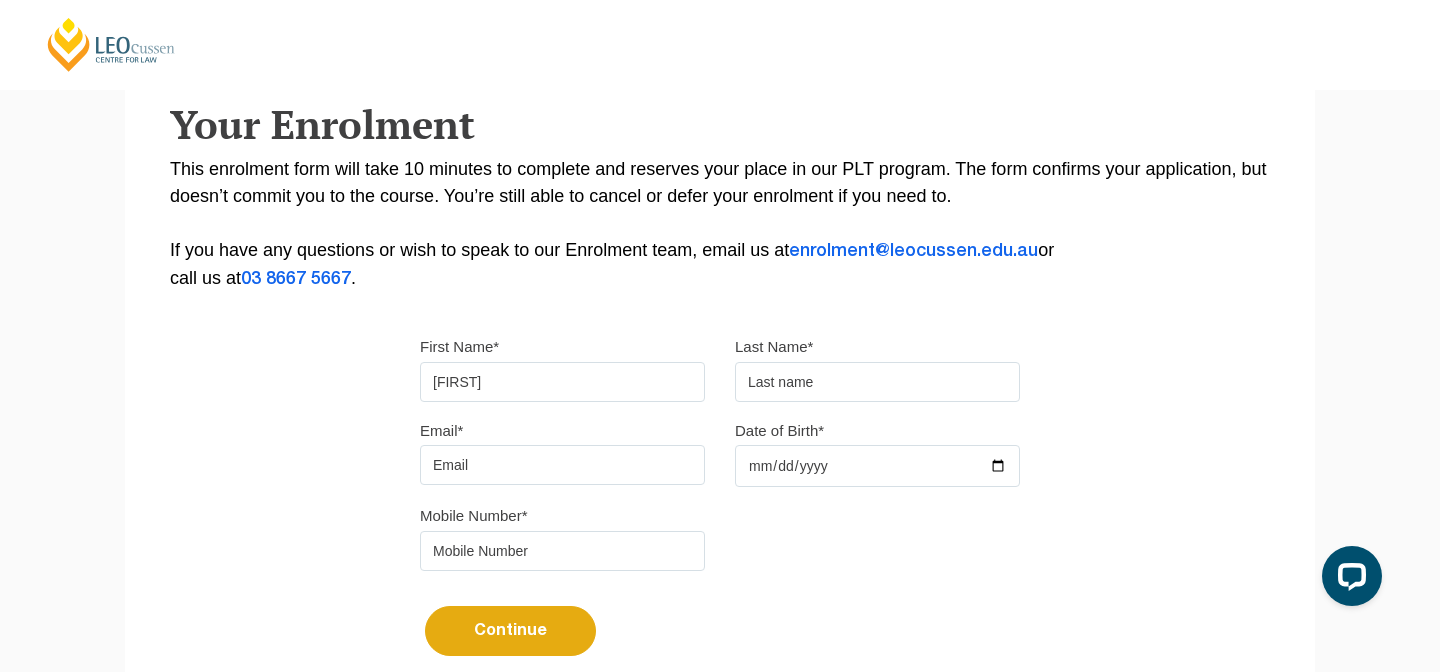 type on "Marra" 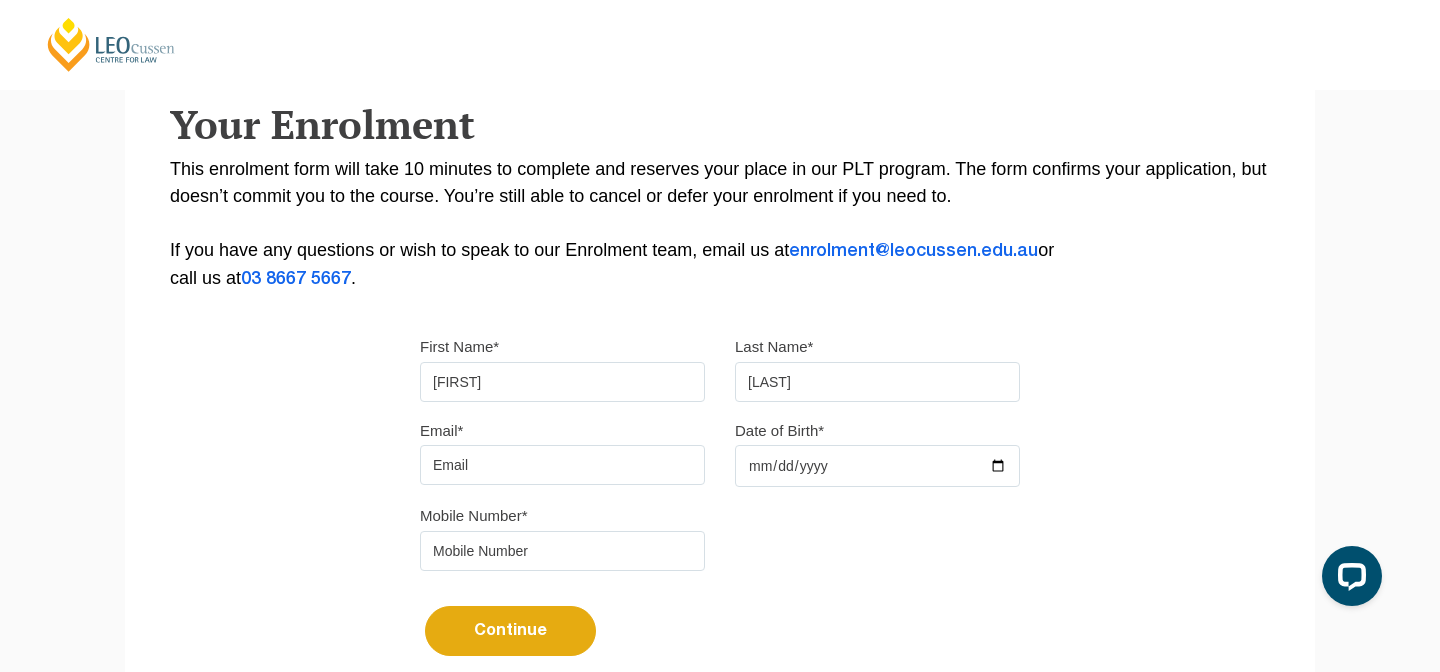 type on "sophiamarra@outlook.com.au" 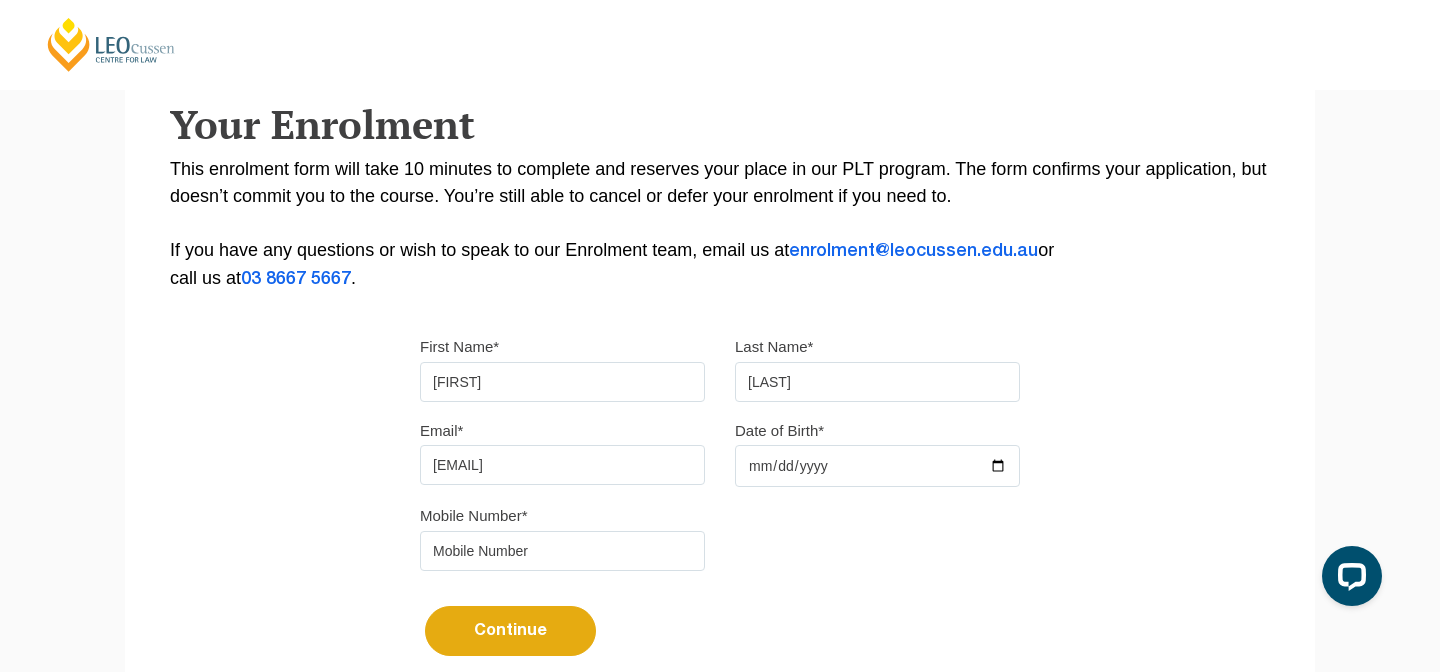 type on "0481970113" 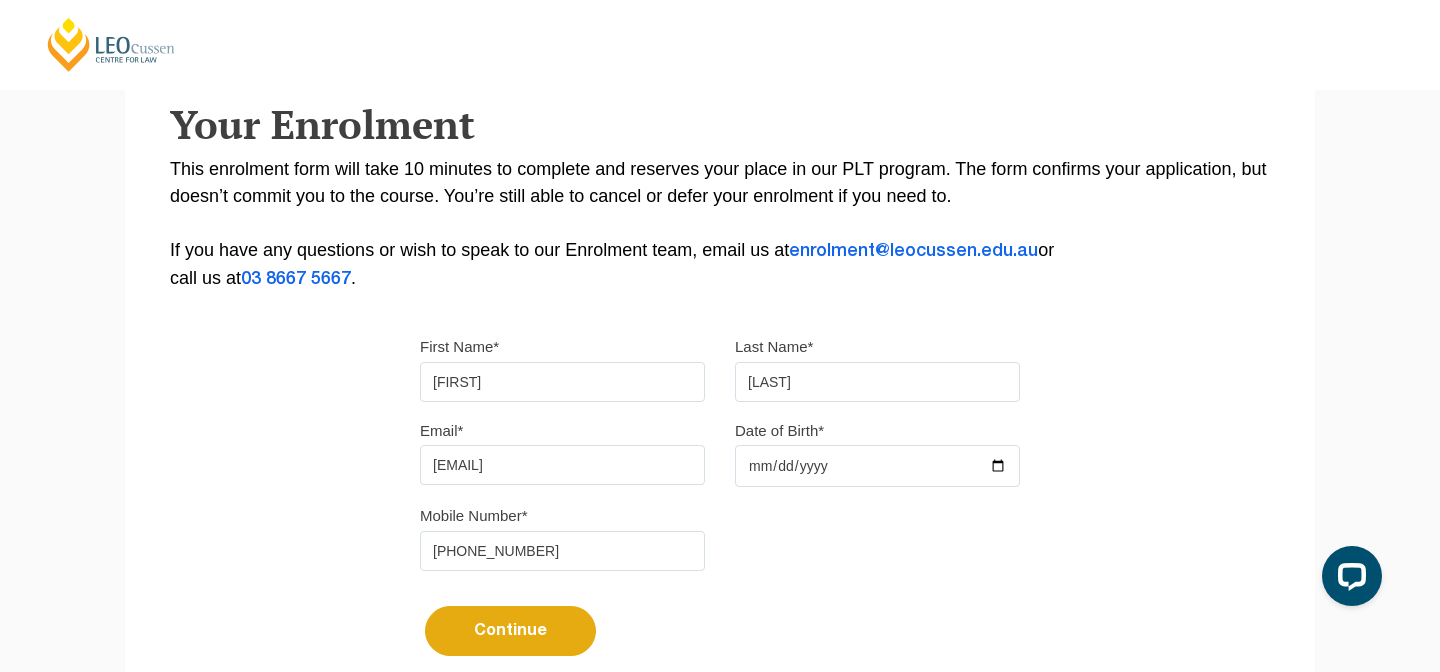 click on "sophiamarra@outlook.com.au" at bounding box center [562, 465] 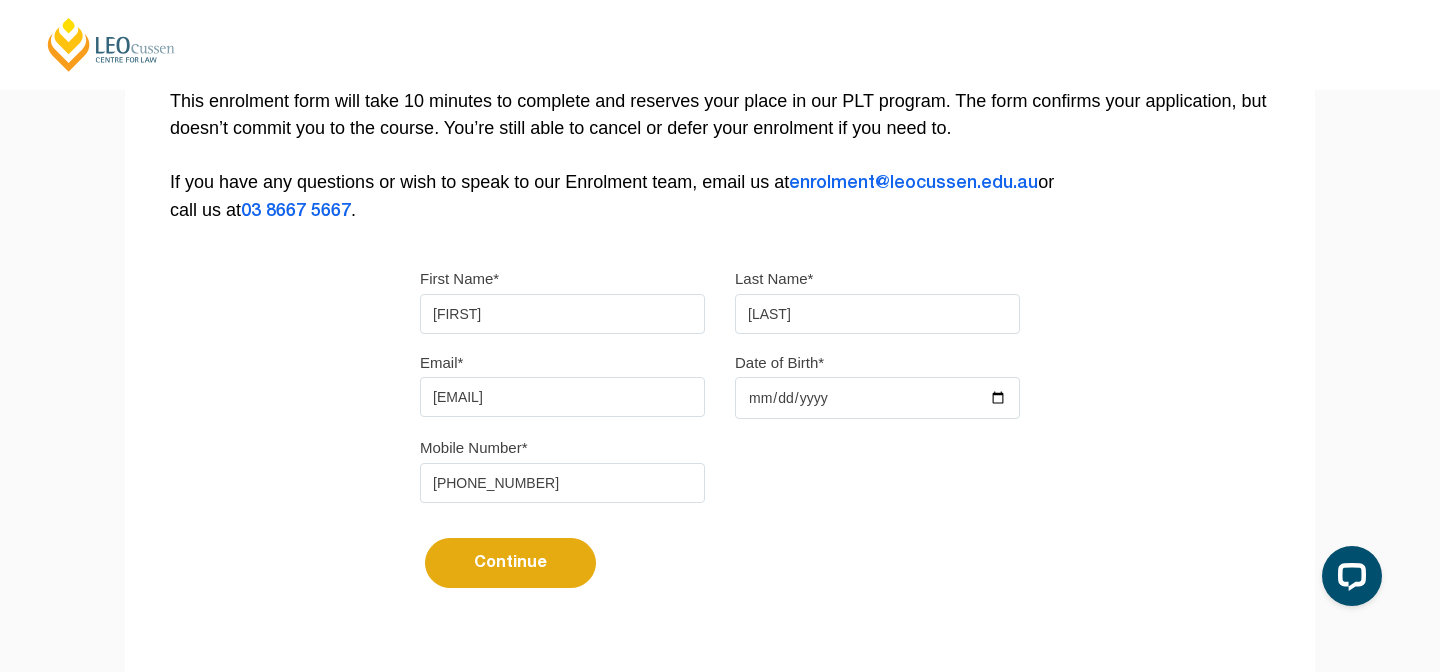 scroll, scrollTop: 422, scrollLeft: 0, axis: vertical 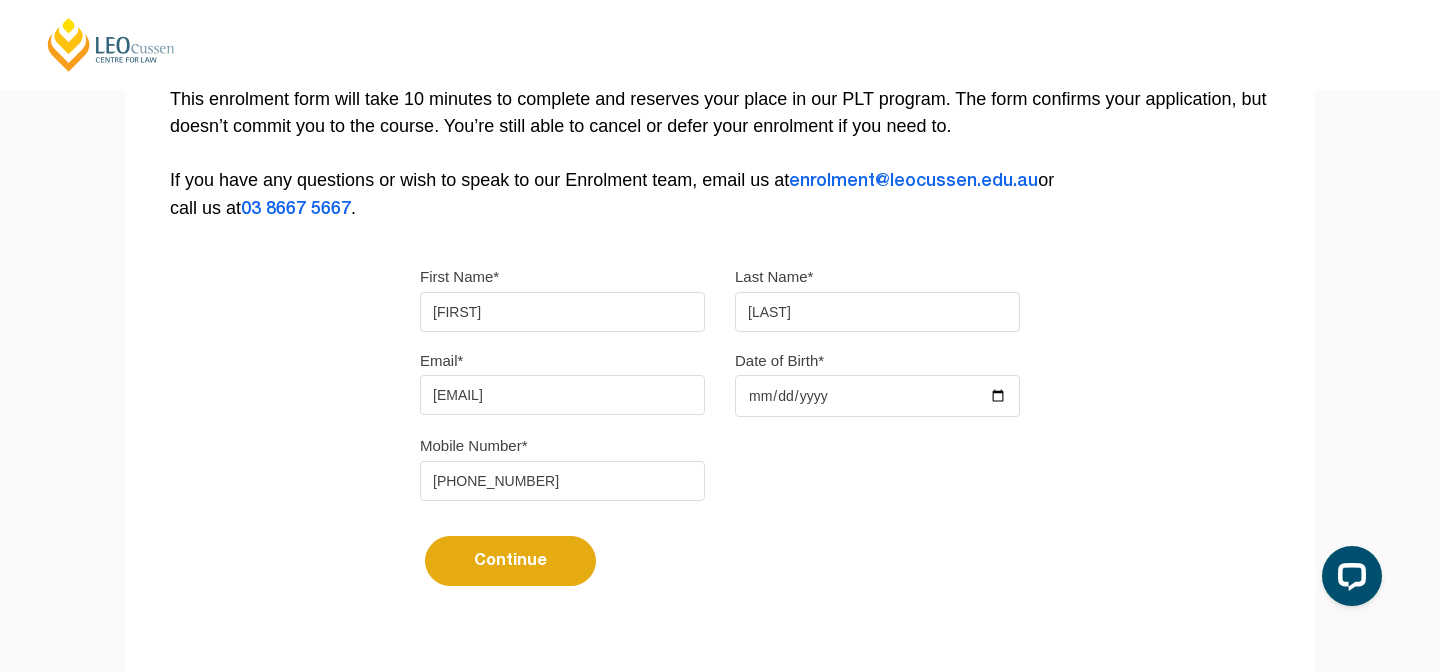 click on "Continue      It looks like you’ve previously started an application. You can pick up where you left off or start a new one below." at bounding box center [720, 553] 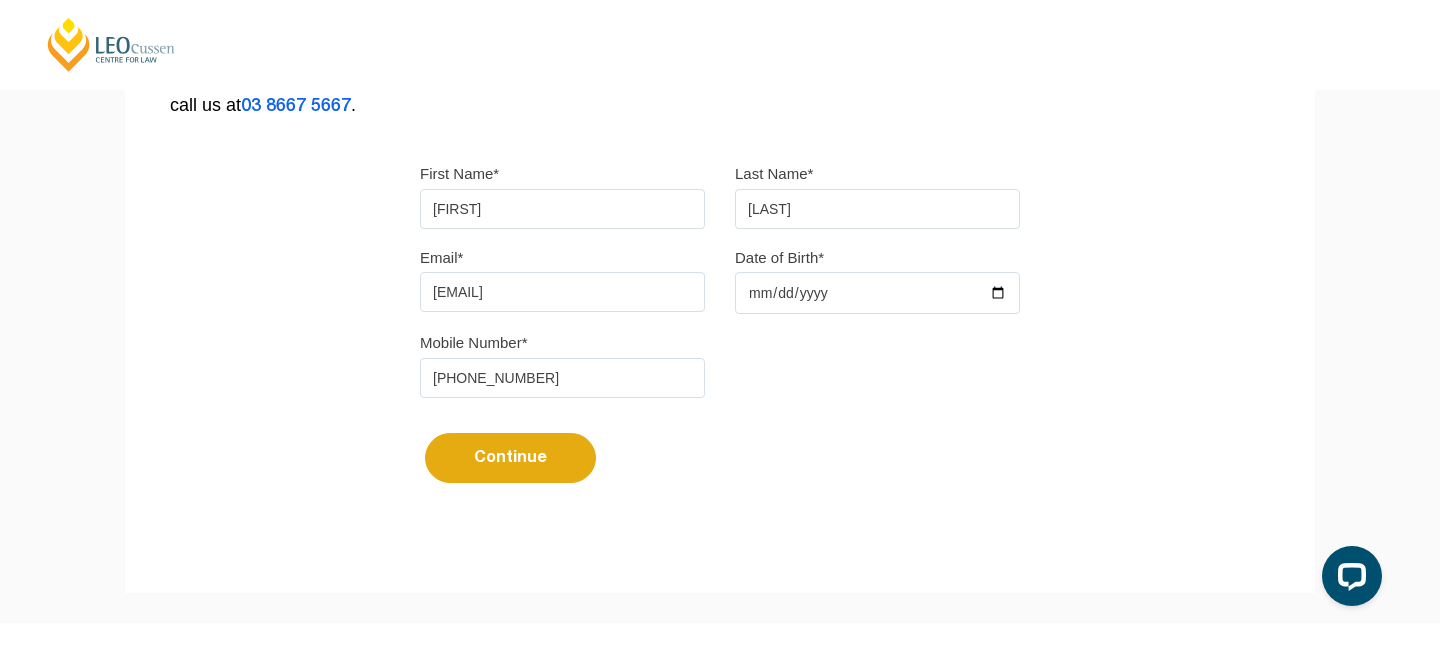 scroll, scrollTop: 531, scrollLeft: 0, axis: vertical 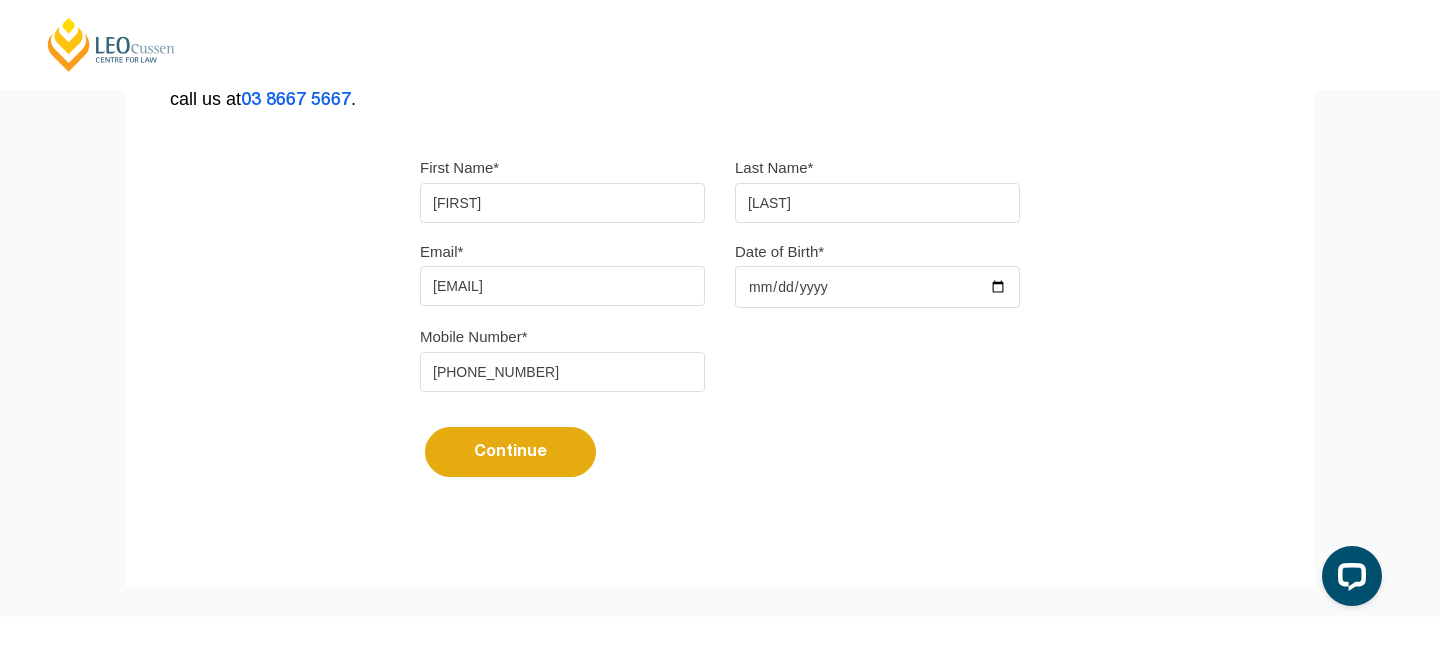 click on "Continue" at bounding box center [510, 452] 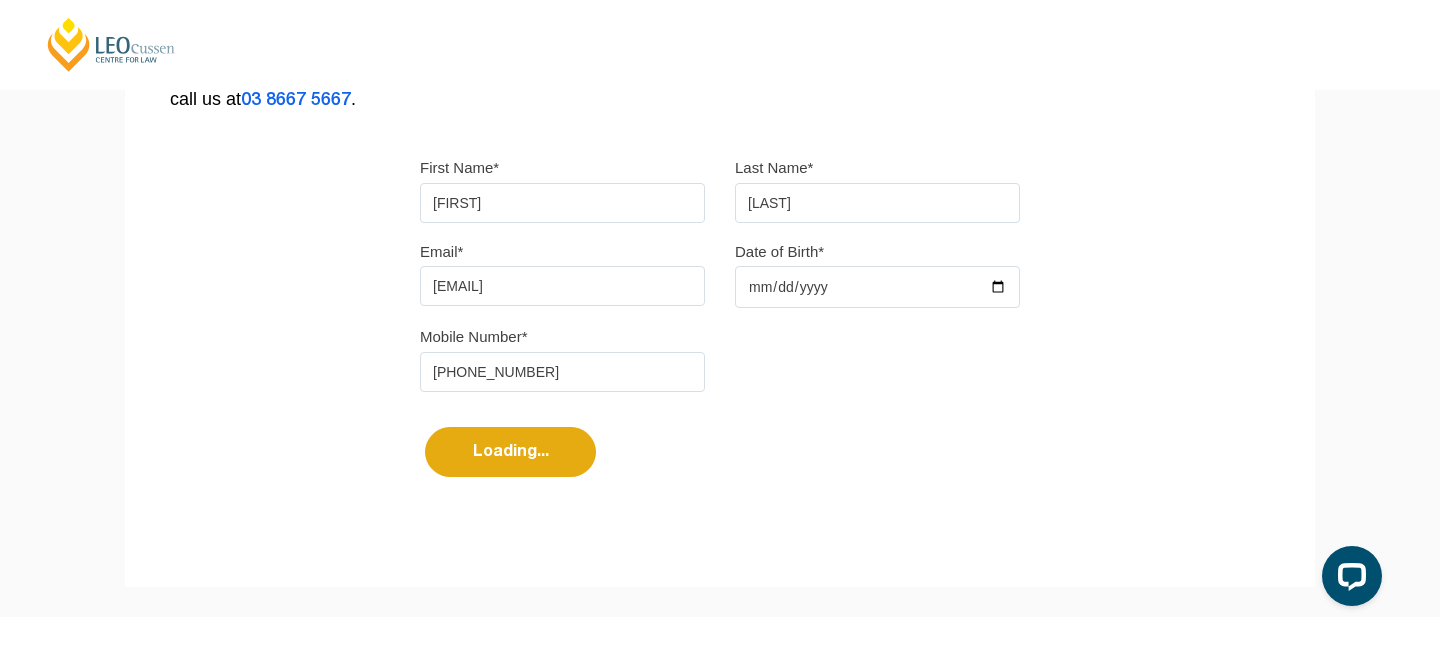 select 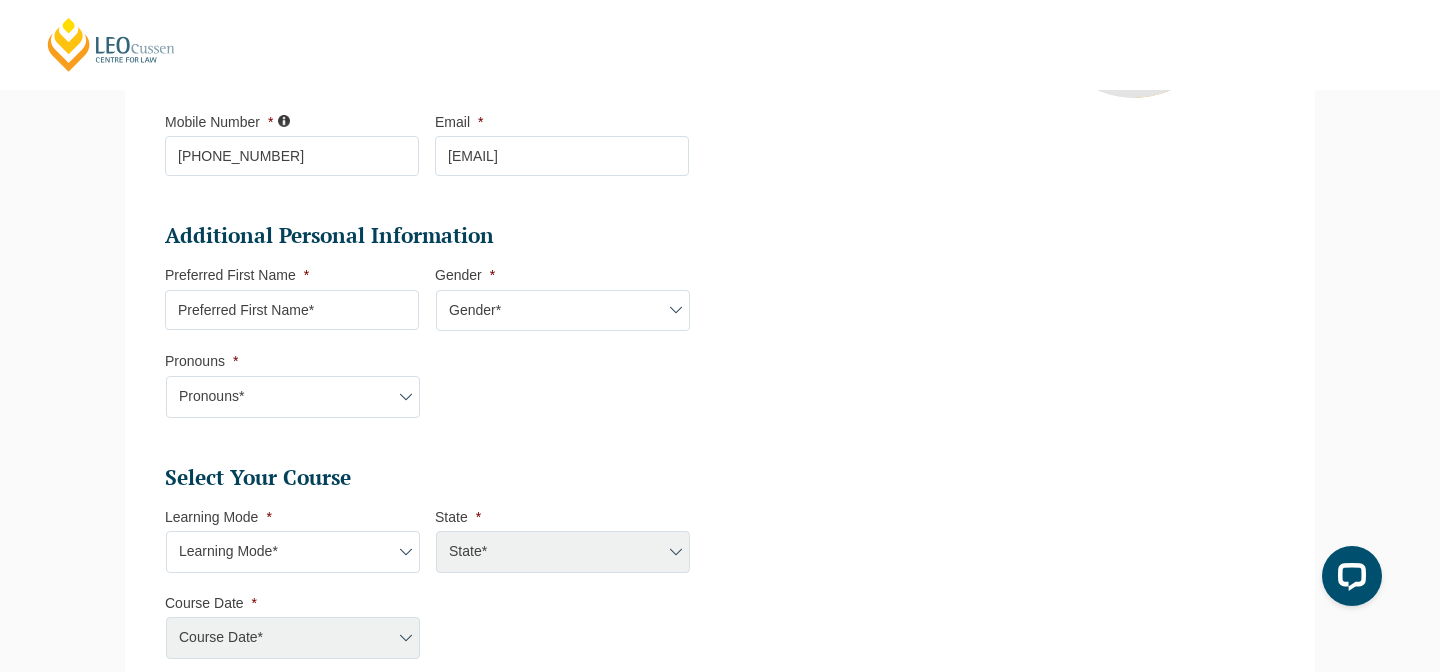 scroll, scrollTop: 547, scrollLeft: 0, axis: vertical 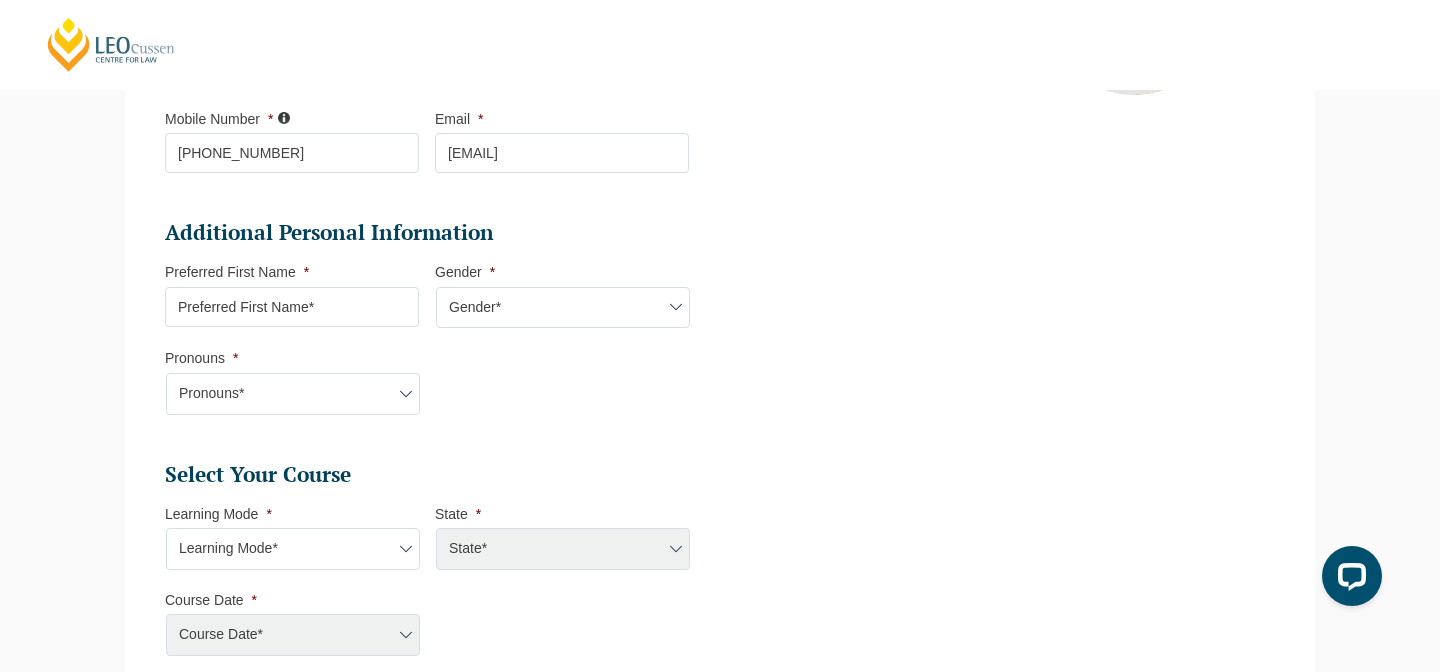 click on "Preferred First Name *" at bounding box center (292, 307) 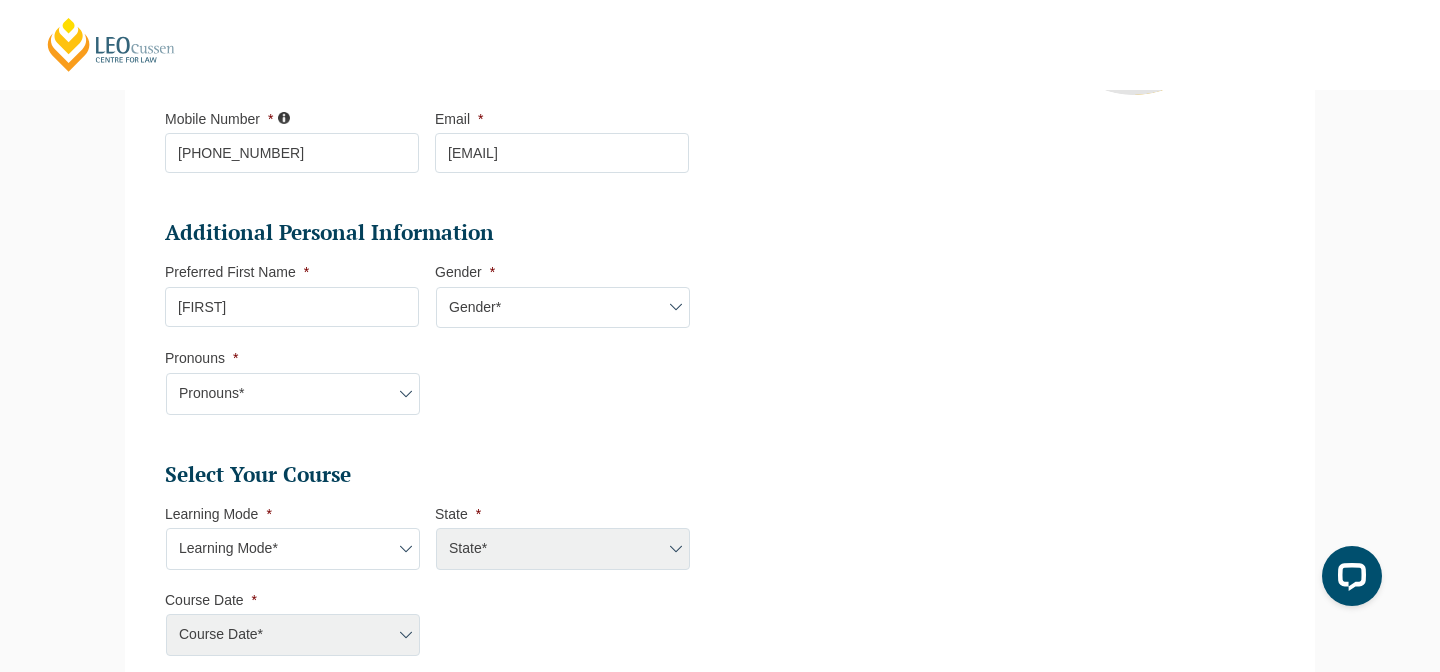 select on "SA" 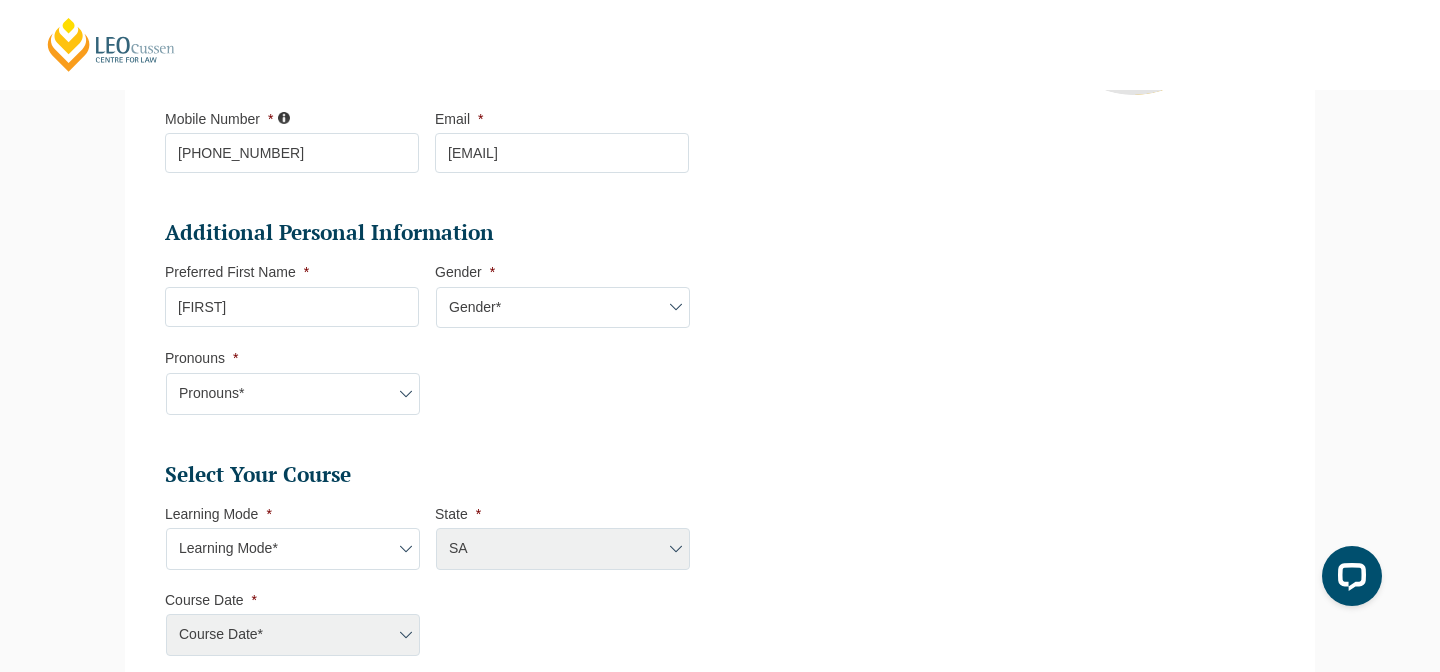 select 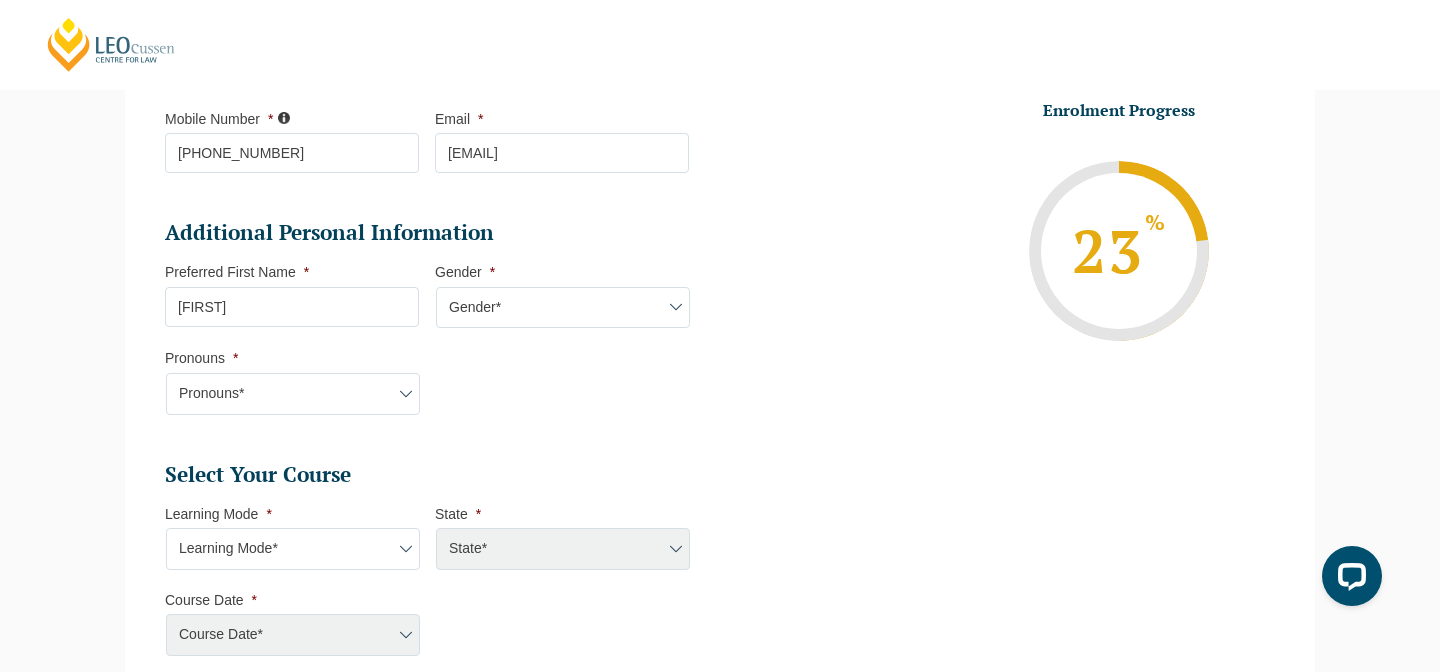 click on "Gender* Male Female Nonbinary Intersex Prefer not to disclose Other" at bounding box center (563, 308) 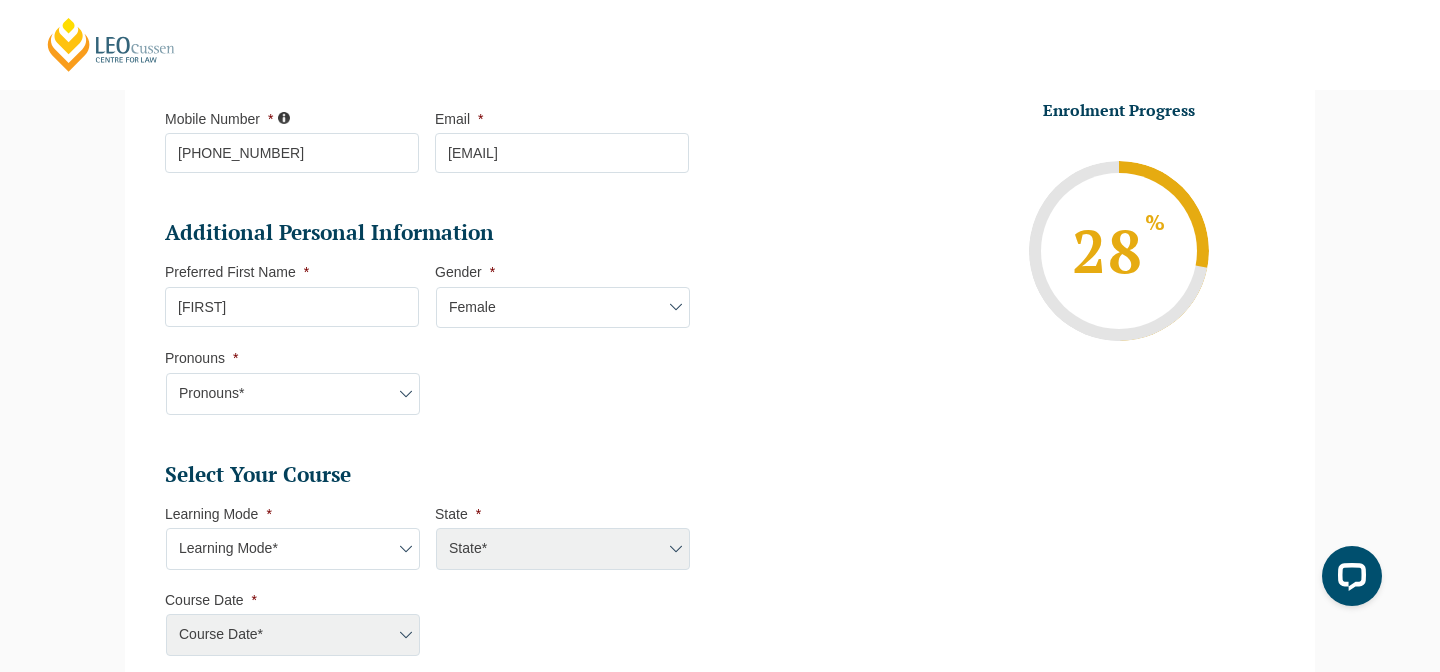 click on "Pronouns * Pronouns* She/Her/Hers He/Him/His They/Them/Theirs Other Prefer not to disclose" at bounding box center [300, 381] 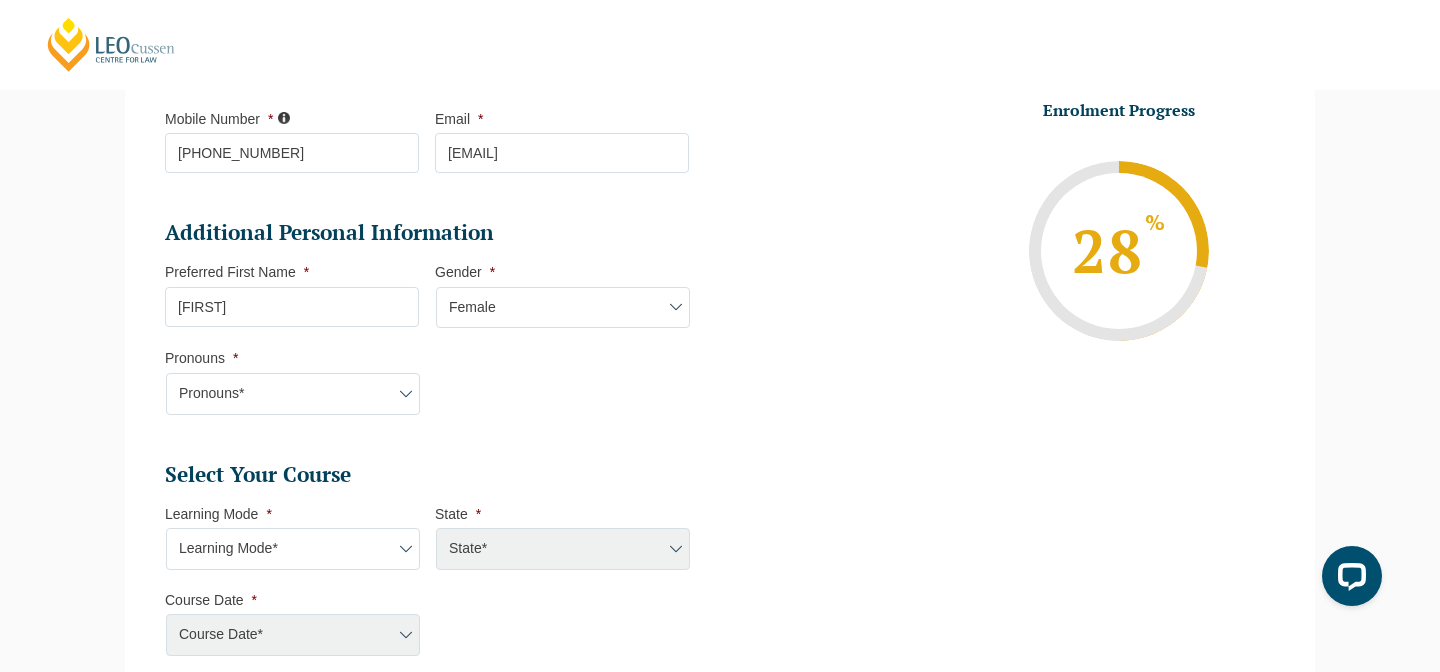 click on "Pronouns* She/Her/Hers He/Him/His They/Them/Theirs Other Prefer not to disclose" at bounding box center [293, 394] 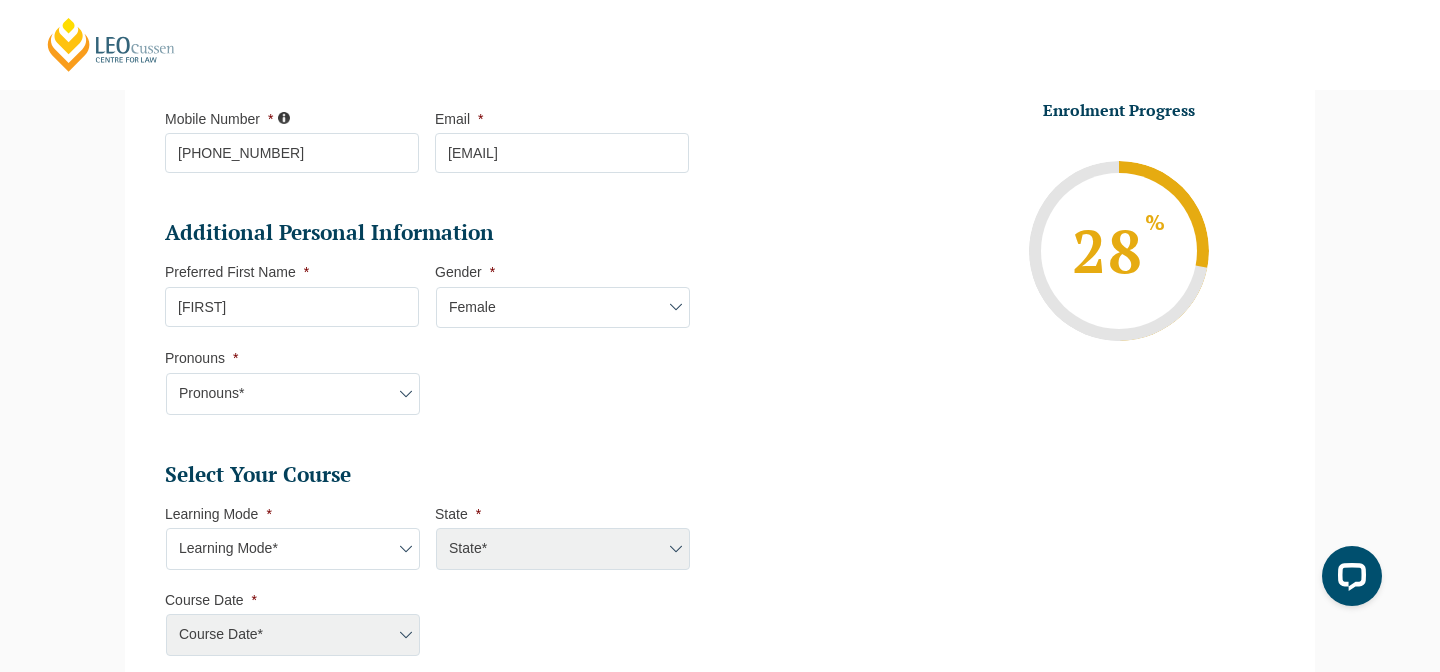select on "She/Her/Hers" 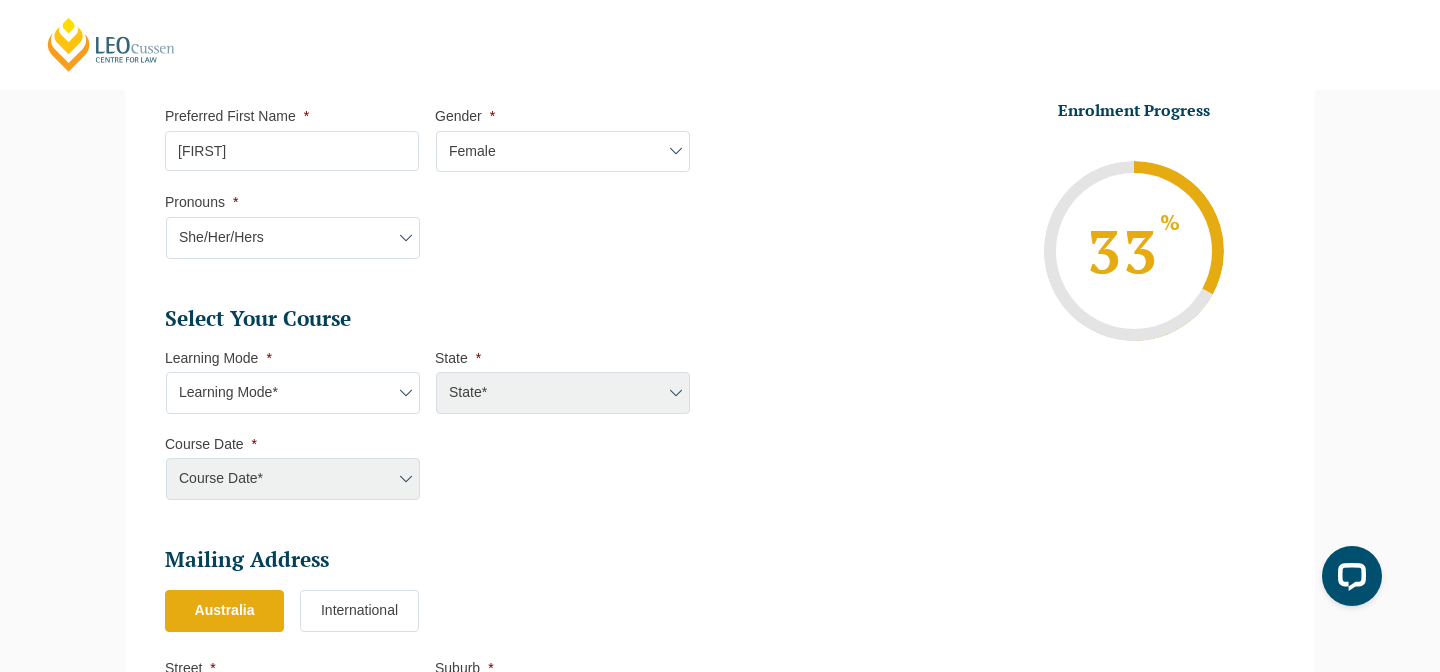 scroll, scrollTop: 719, scrollLeft: 0, axis: vertical 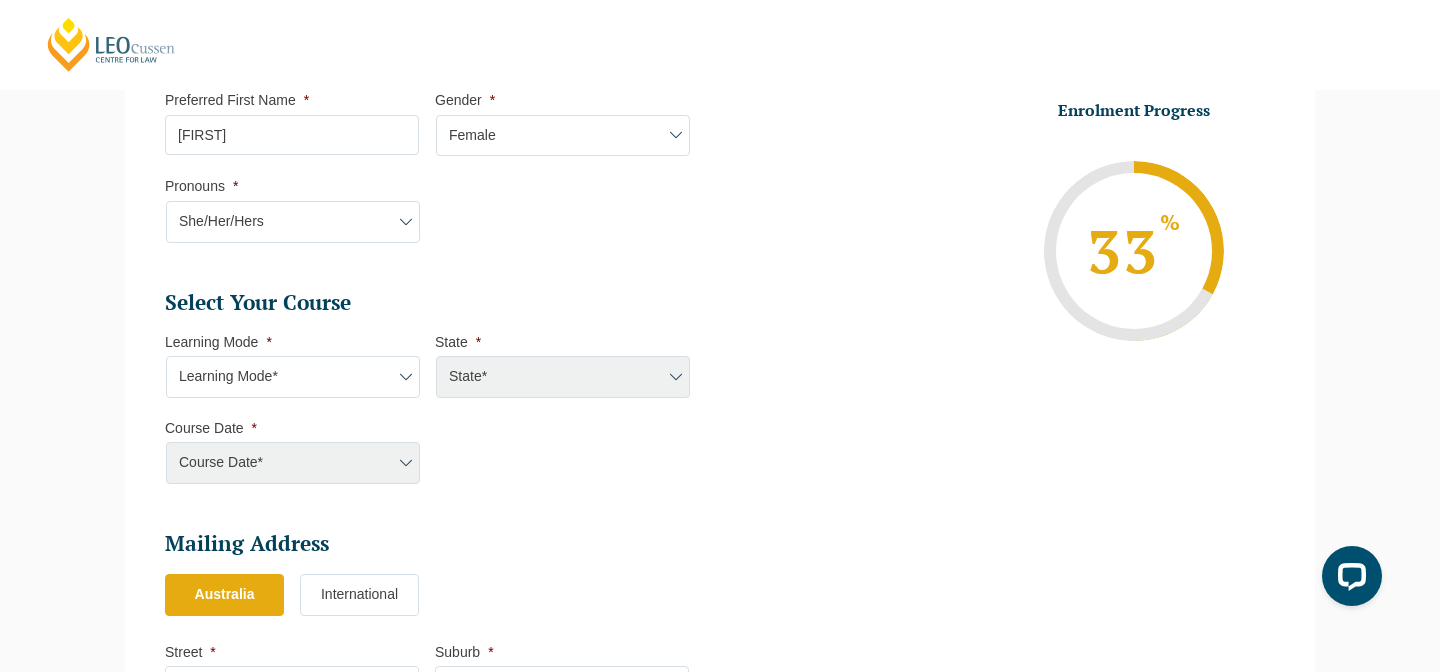 click on "Learning Mode* Online Full Time Learning Online Part Time Learning Blended Full Time Learning Blended Part Time Learning Onsite Full Time Learning" at bounding box center [293, 377] 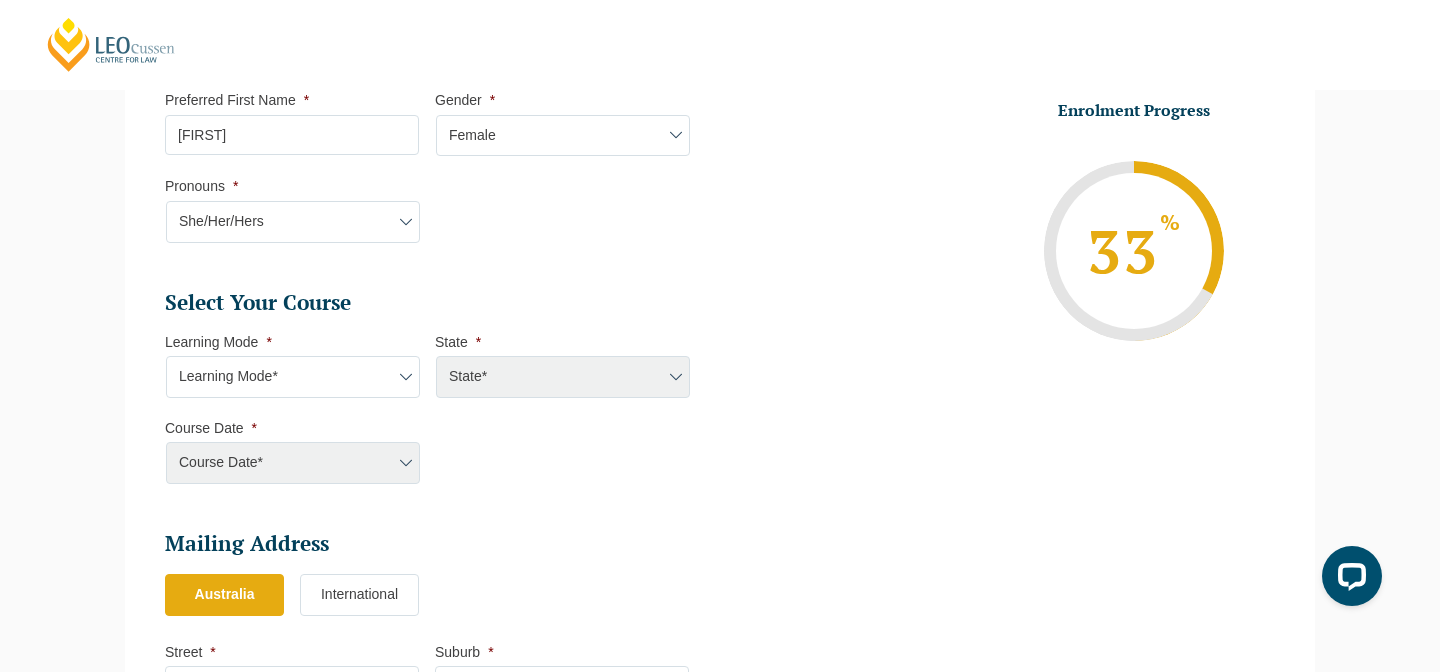click on "Course Date*" at bounding box center [292, 463] 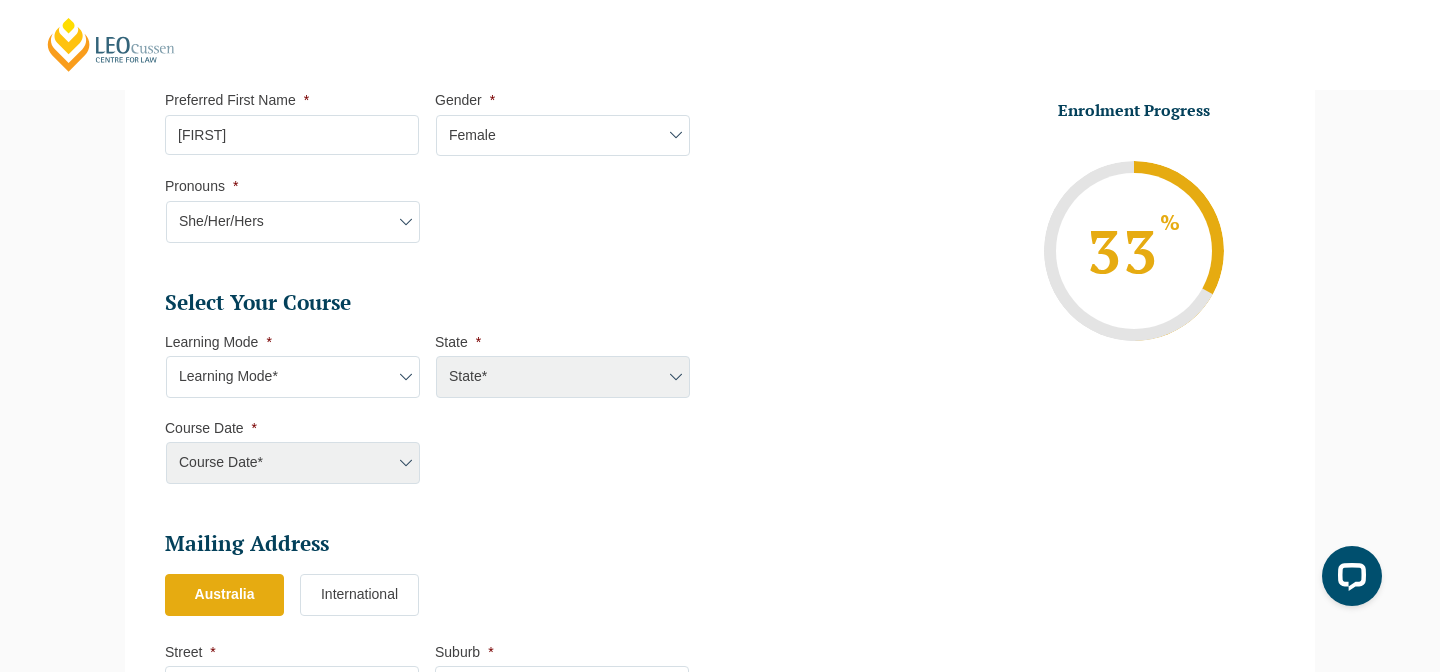 click on "Course Date*" at bounding box center (292, 463) 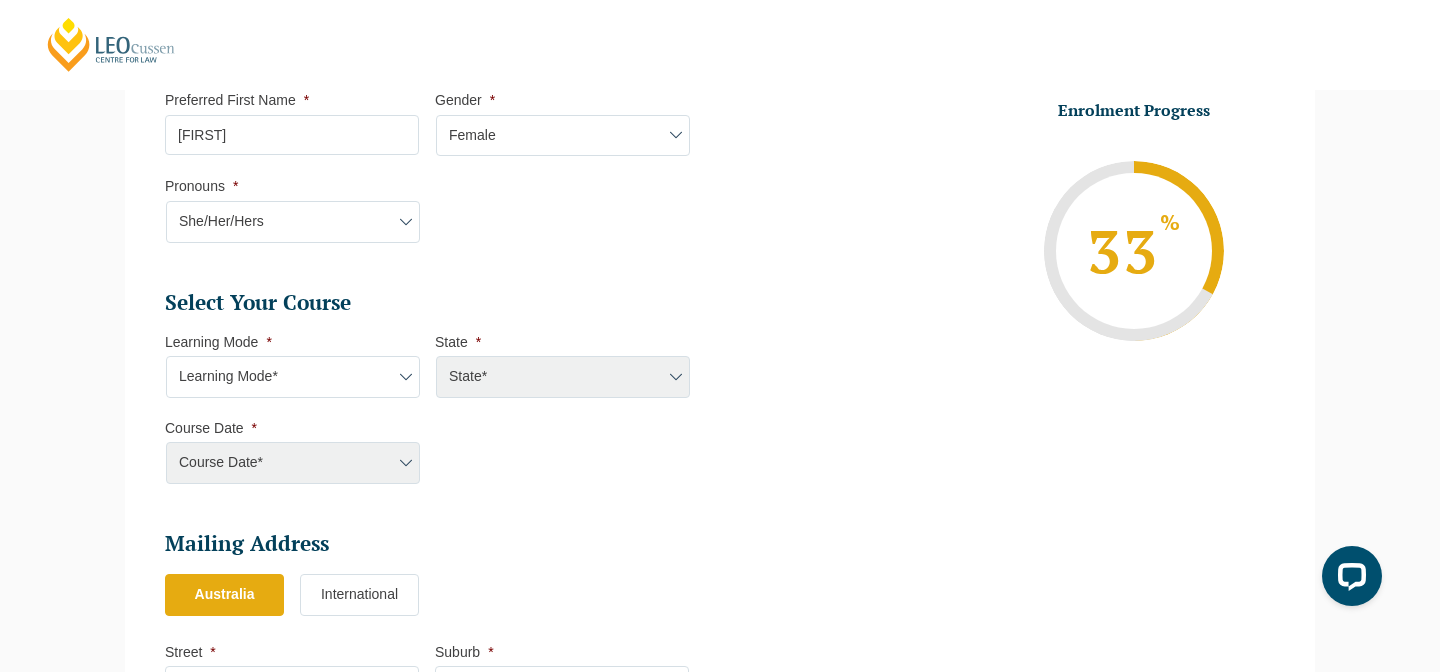 click on "Learning Mode* Online Full Time Learning Online Part Time Learning Blended Full Time Learning Blended Part Time Learning Onsite Full Time Learning" at bounding box center (293, 377) 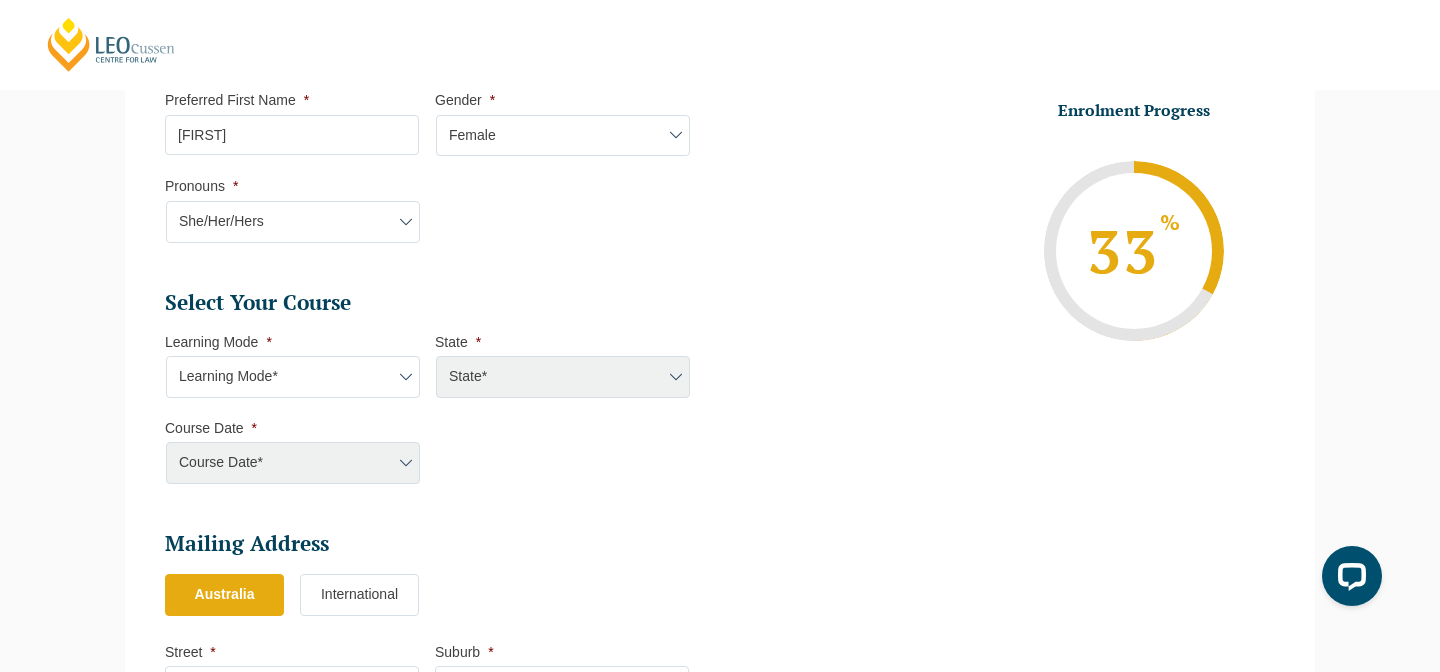 select on "Online Full Time Learning" 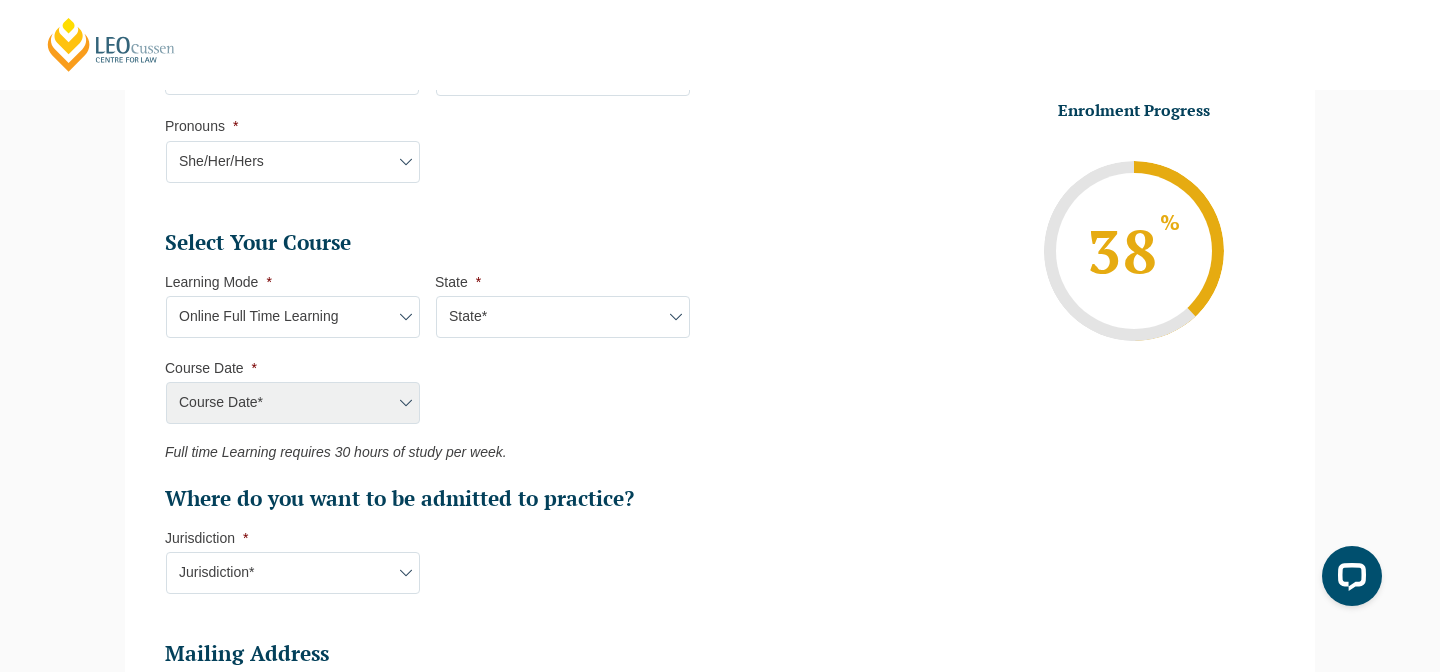 scroll, scrollTop: 780, scrollLeft: 0, axis: vertical 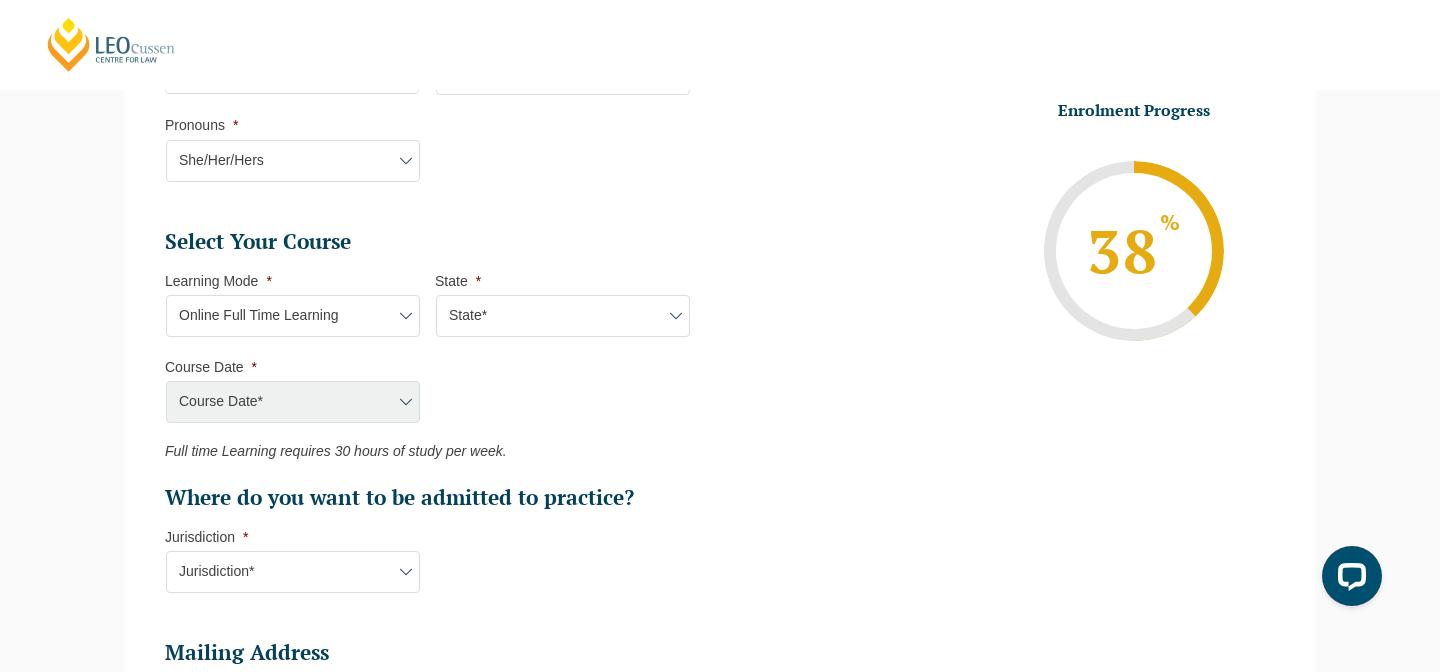 click on "State* National (ACT/NSW, VIC, QLD, SA, WA)" at bounding box center (563, 316) 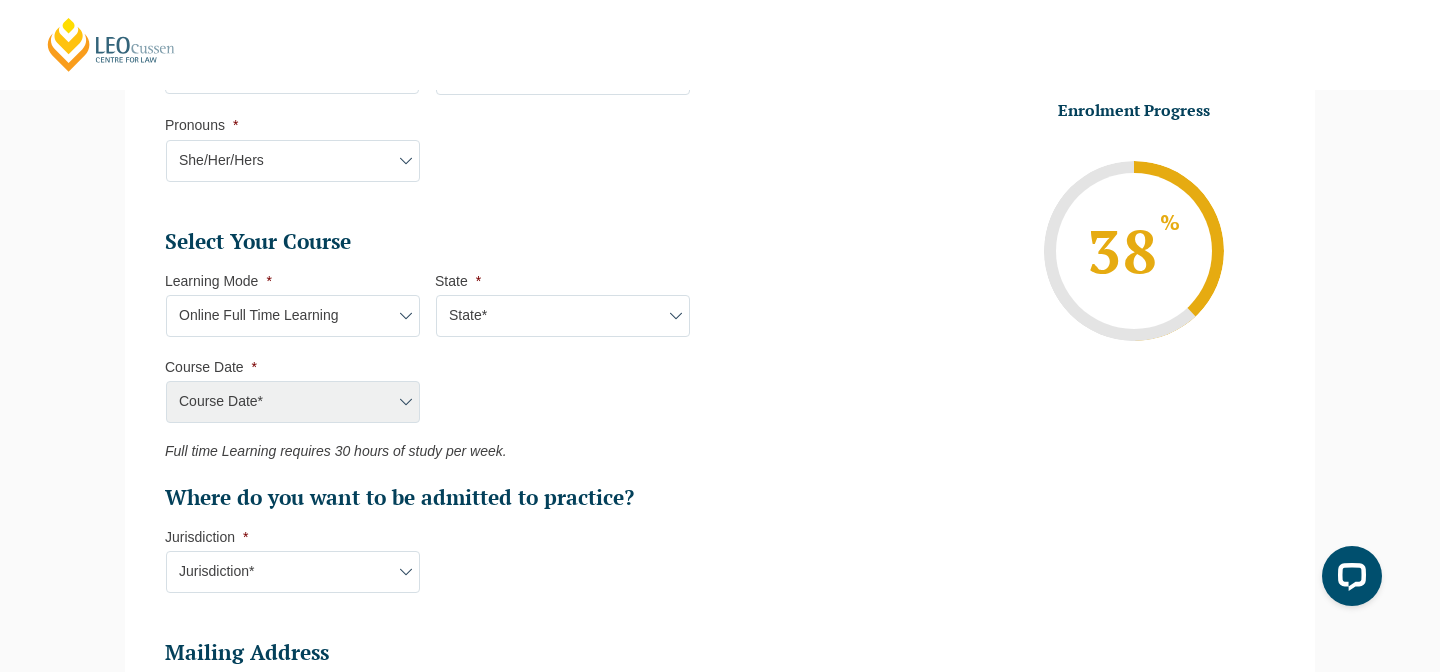 select on "National (ACT/NSW, VIC, QLD, SA, WA)" 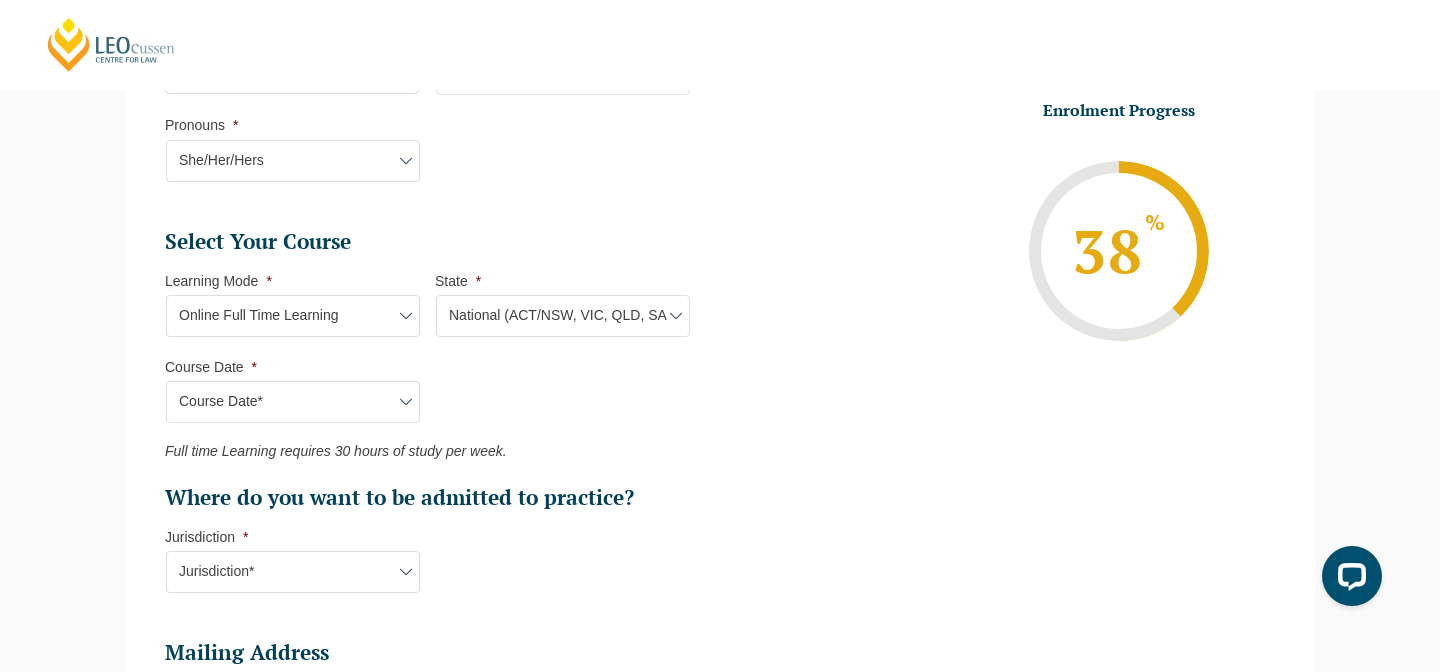 click on "Course Date* September 2025 (22-Sep-2025 to 20-Feb-2026) December 2025 (08-Dec-2025 to 16-May-2026) January 2026 (27-Jan-2026 to 12-Jun-2026) February 2026 (16-Feb-2026 to 03-Jul-2026) March 2026 (23-Mar-2026 to 07-Aug-2026) June 2026 (22-Jun-2026 to 06-Nov-2026) August 2026 (03-Aug-2026 to 18-Dec-2026) September 2026 (21-Sep-2026 to 19-Feb-2027) December 2026 (07-Dec-2026 to 07-May-2027)" at bounding box center [293, 402] 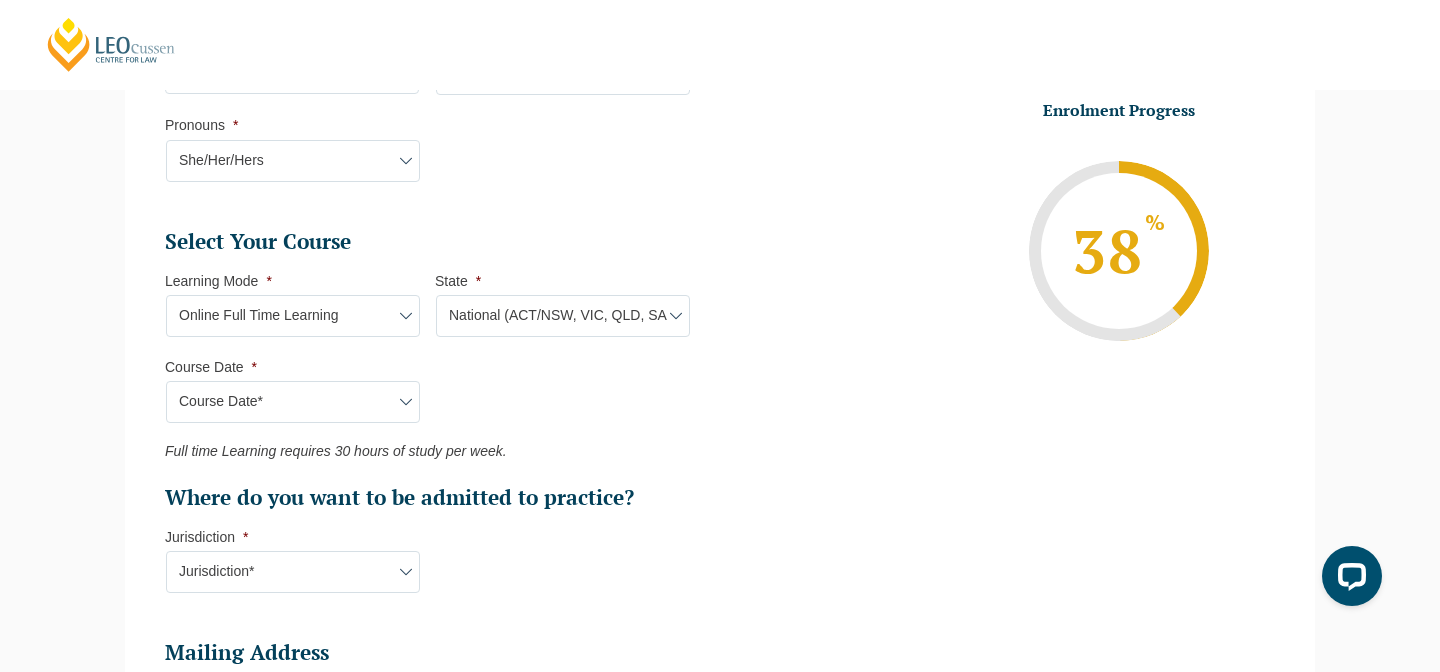 select on "January 2026 (27-Jan-2026 to 12-Jun-2026)" 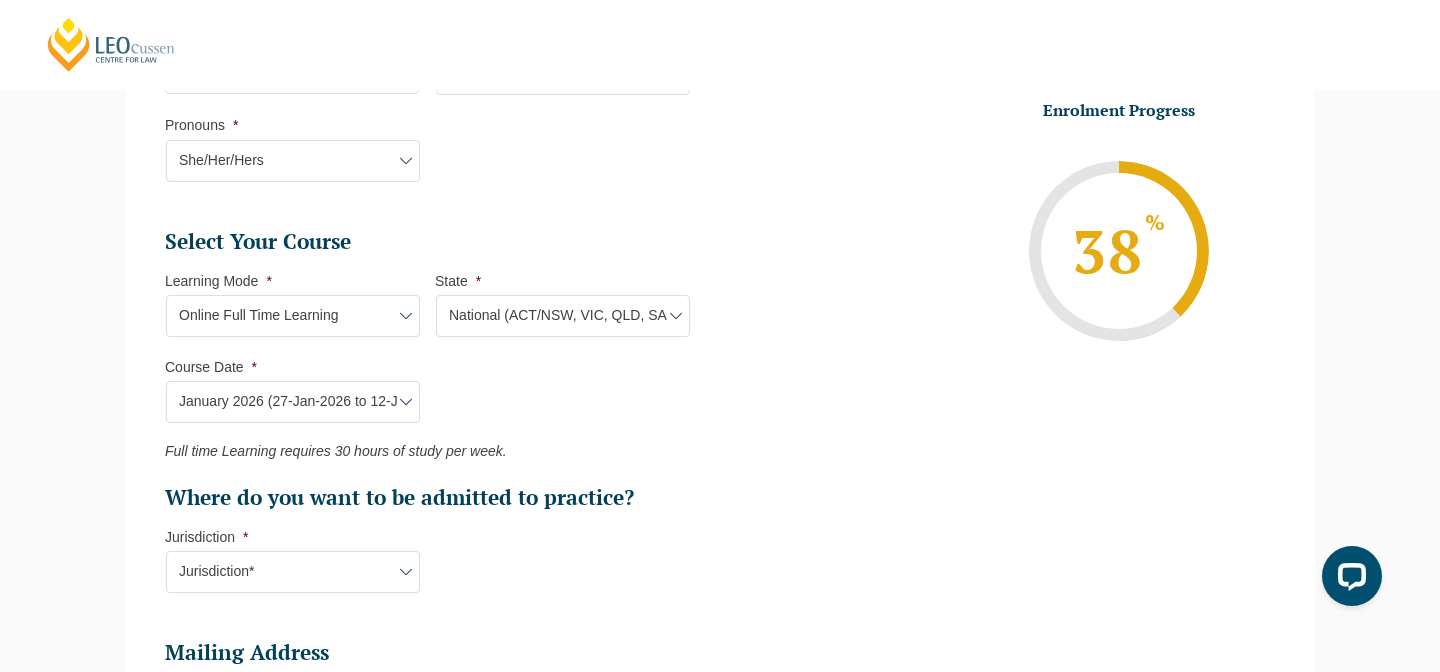 type on "Intake 01 January 2026 FT" 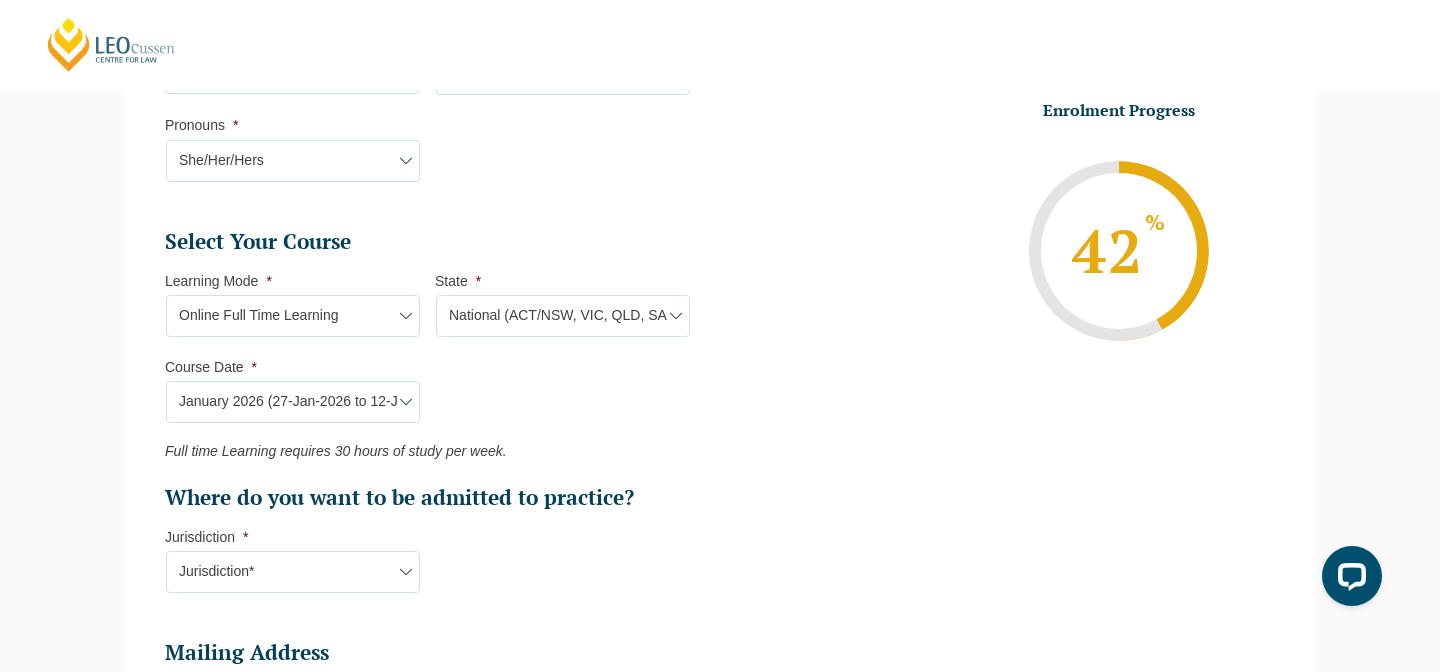 click on "Course Date* September 2025 (22-Sep-2025 to 20-Feb-2026) December 2025 (08-Dec-2025 to 16-May-2026) January 2026 (27-Jan-2026 to 12-Jun-2026) February 2026 (16-Feb-2026 to 03-Jul-2026) March 2026 (23-Mar-2026 to 07-Aug-2026) June 2026 (22-Jun-2026 to 06-Nov-2026) August 2026 (03-Aug-2026 to 18-Dec-2026) September 2026 (21-Sep-2026 to 19-Feb-2027) December 2026 (07-Dec-2026 to 07-May-2027)" at bounding box center [293, 402] 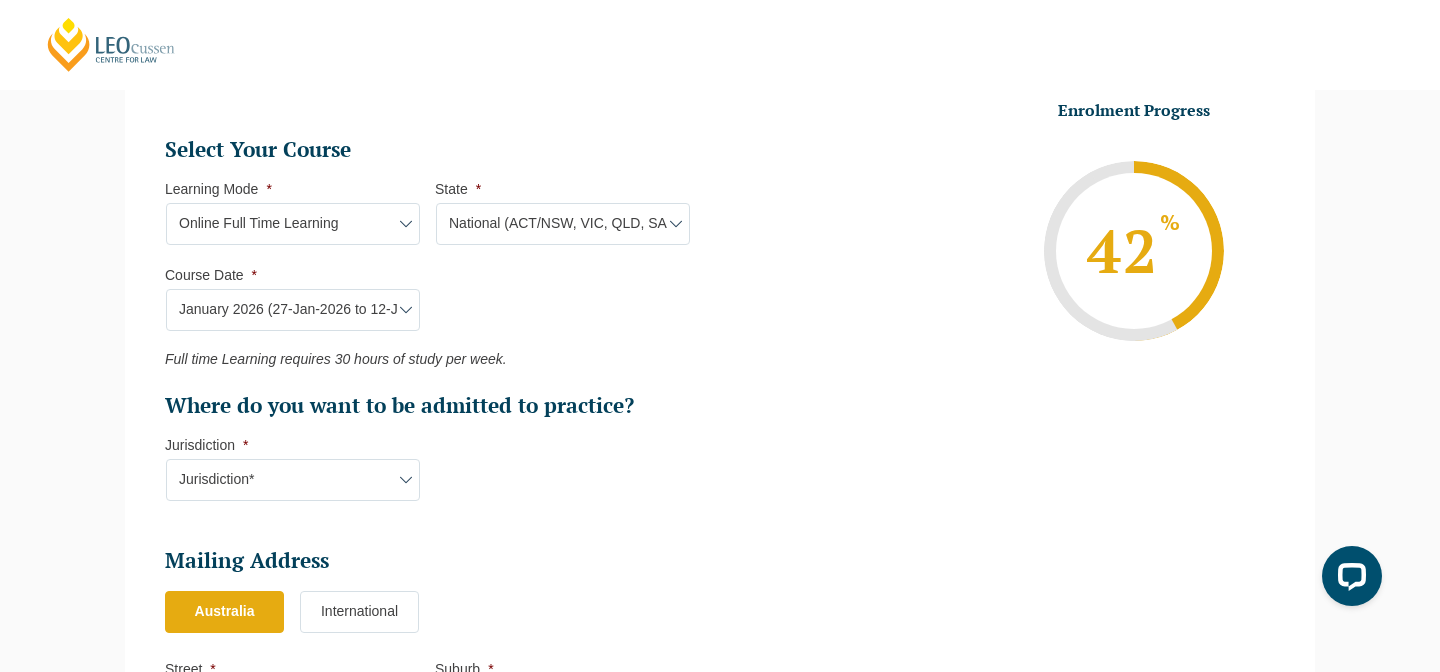 scroll, scrollTop: 874, scrollLeft: 0, axis: vertical 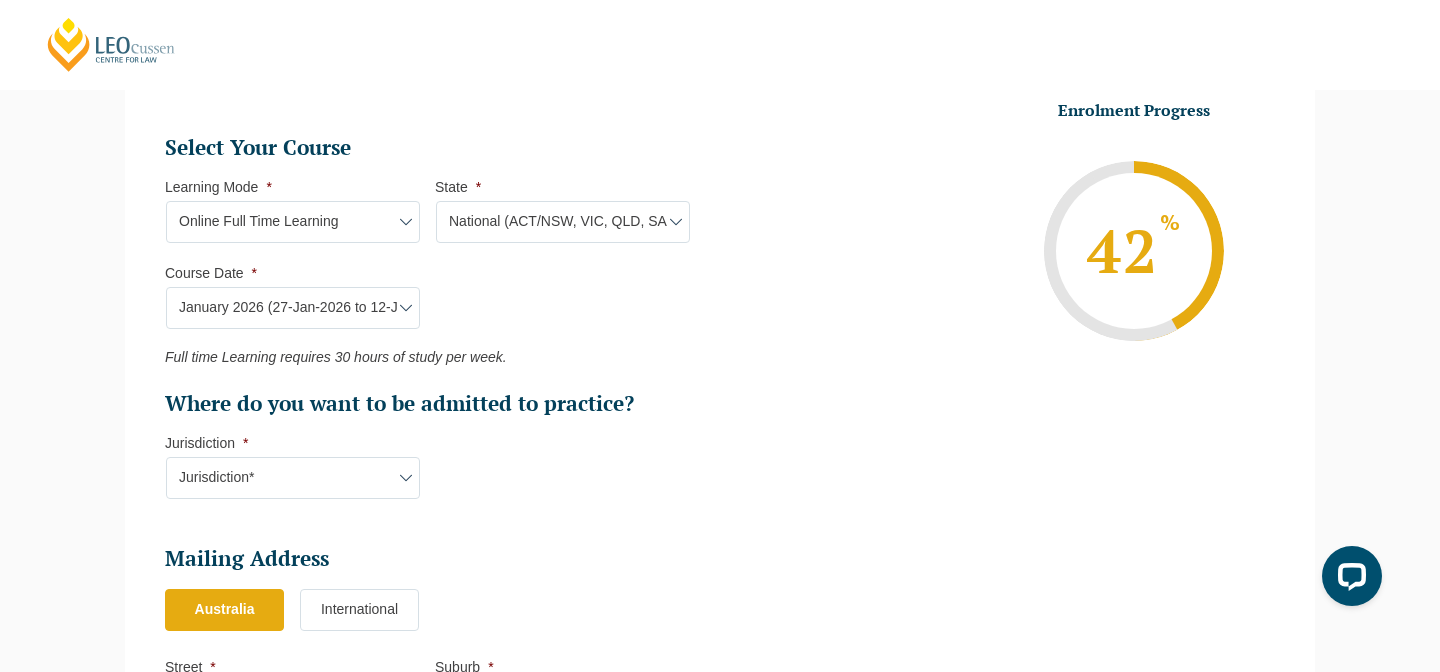 click on "Jurisdiction* VIC ACT/NSW SA WA QLD" at bounding box center [293, 478] 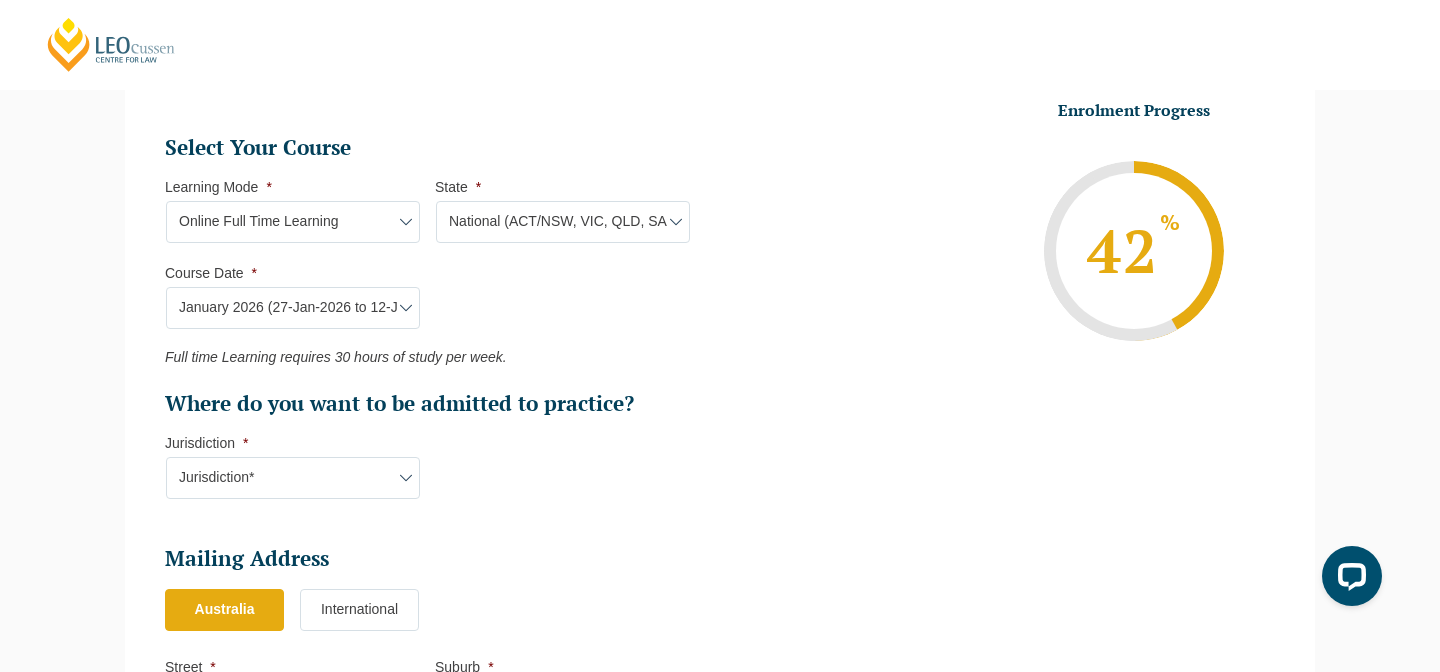 select on "SA" 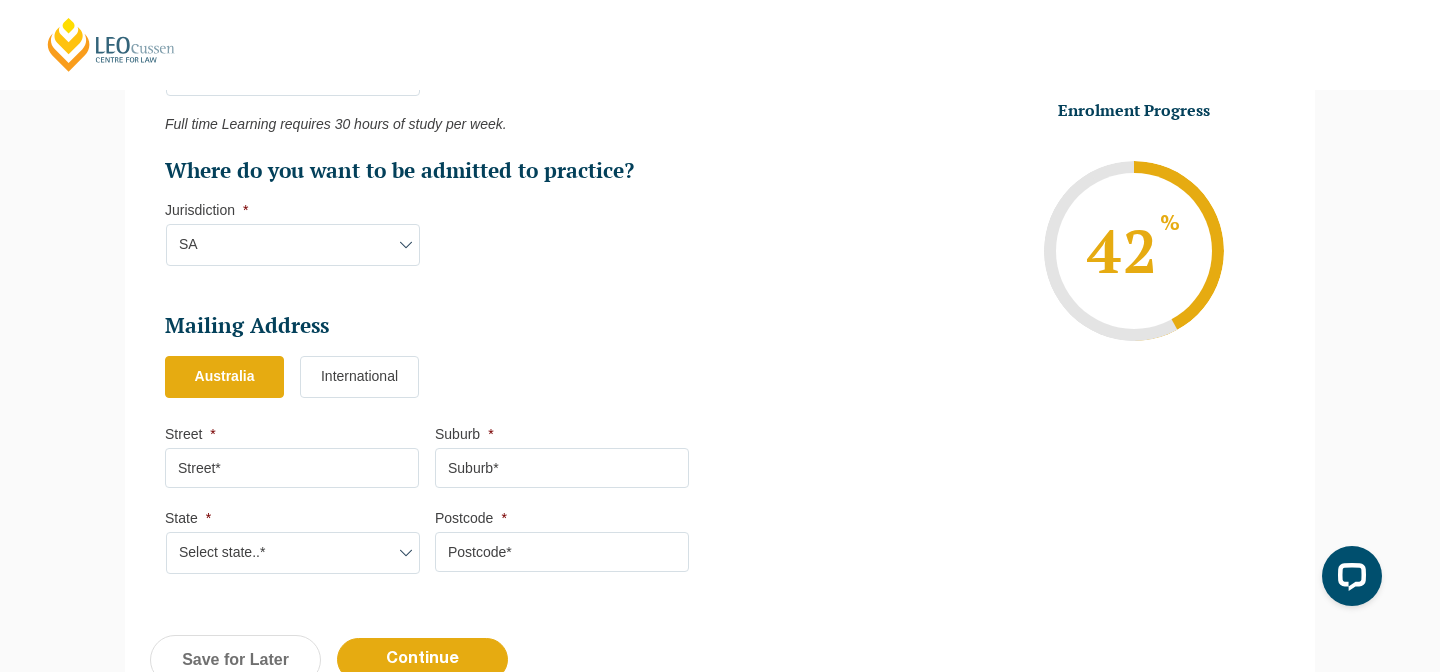 scroll, scrollTop: 1111, scrollLeft: 0, axis: vertical 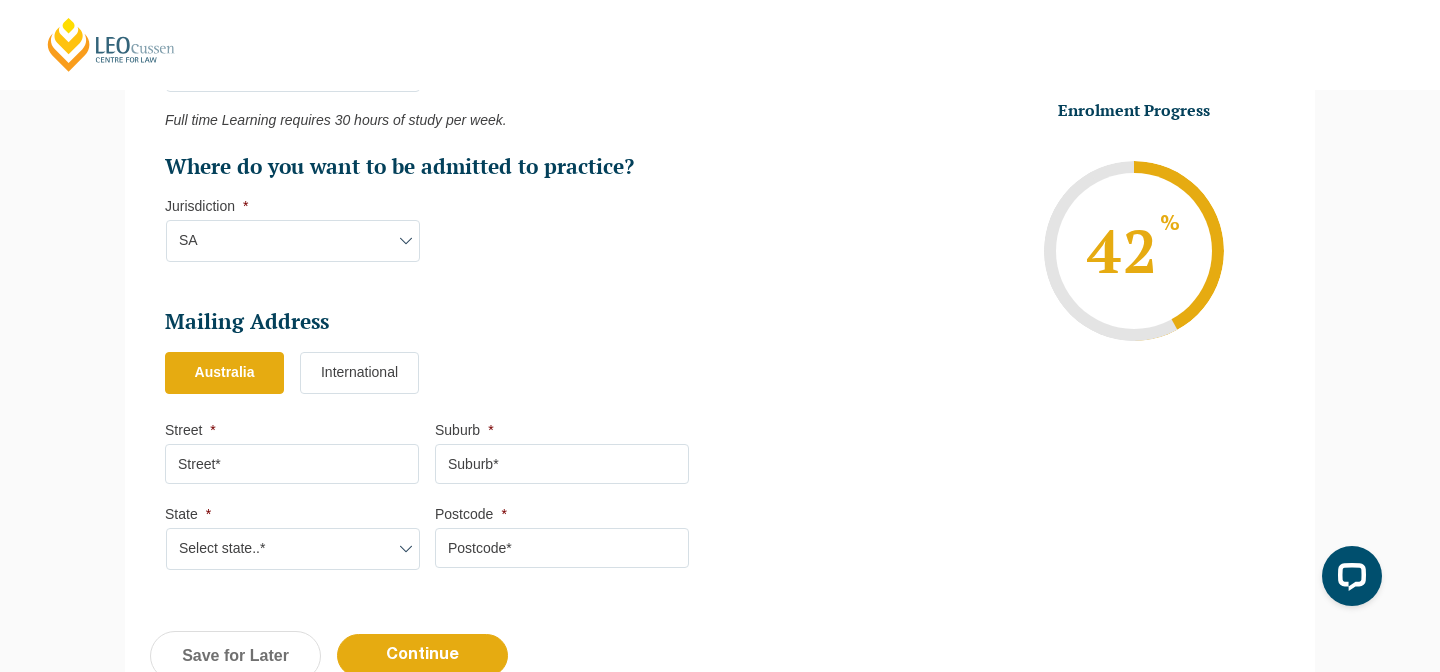 click on "Street *" at bounding box center [300, 452] 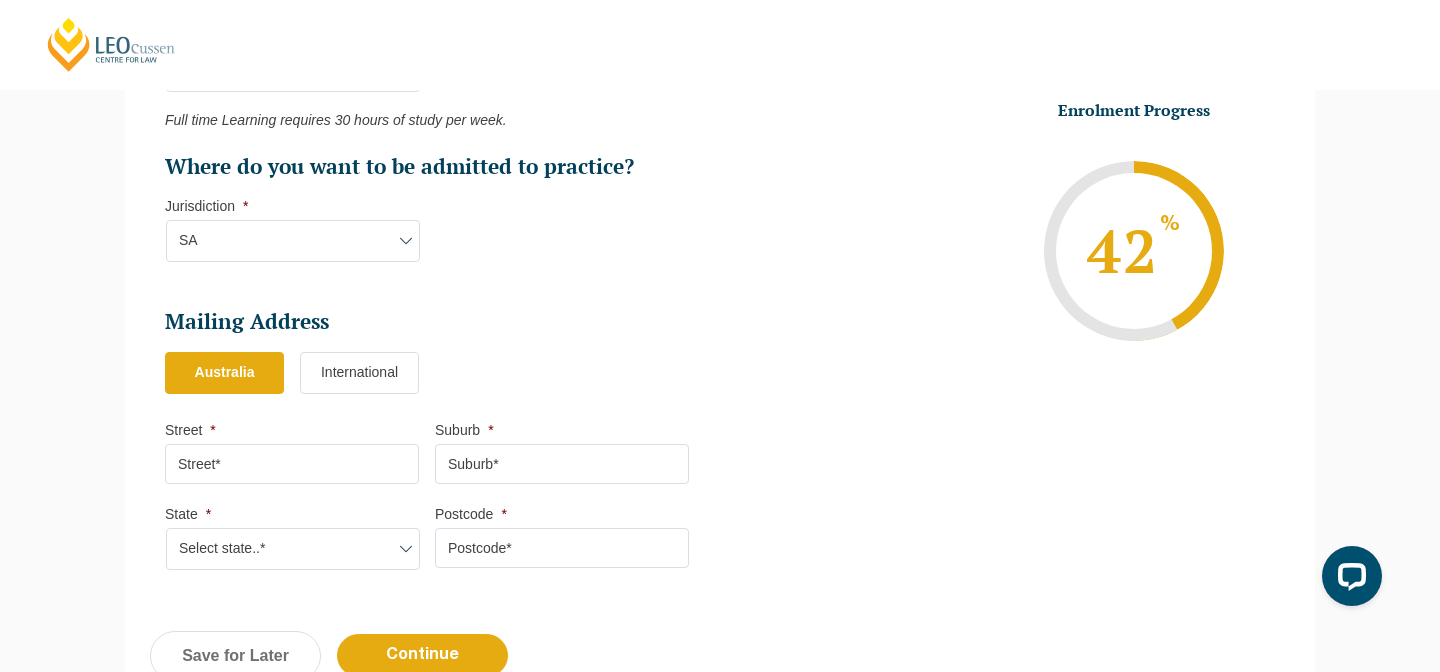 type on "48 Loader st" 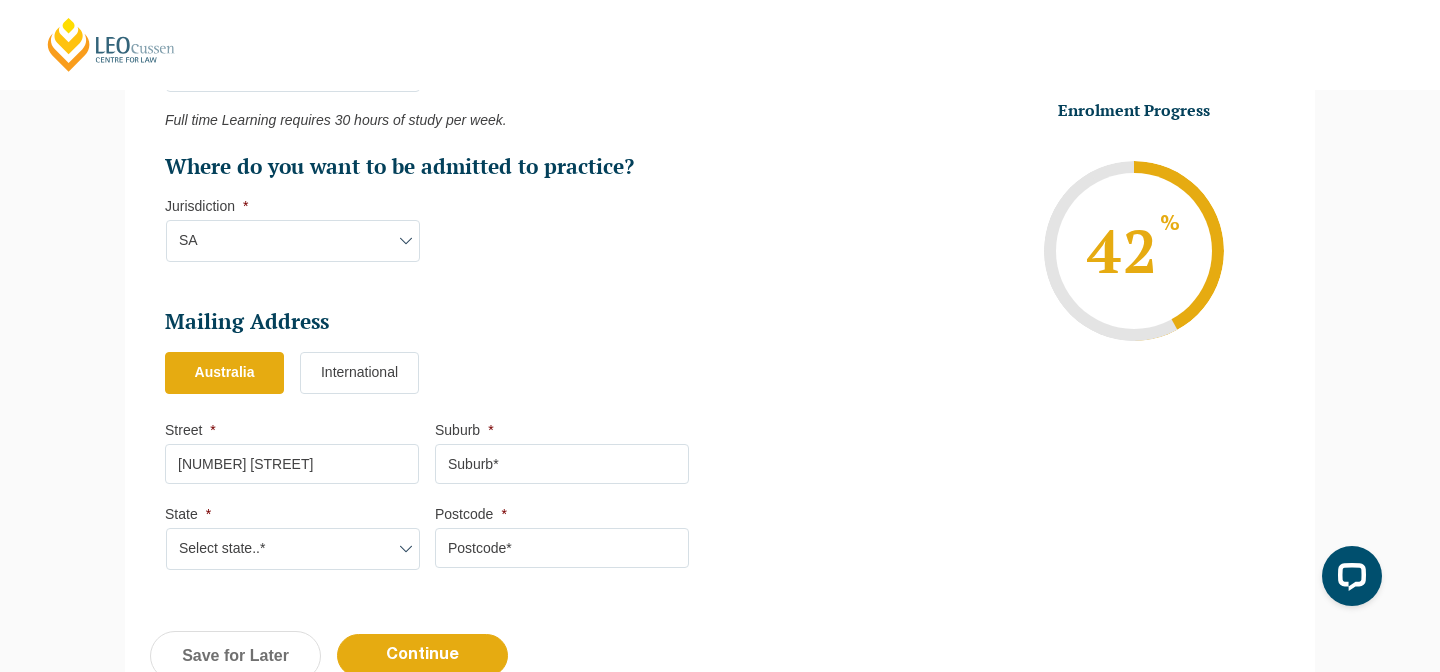 type on "Glynde" 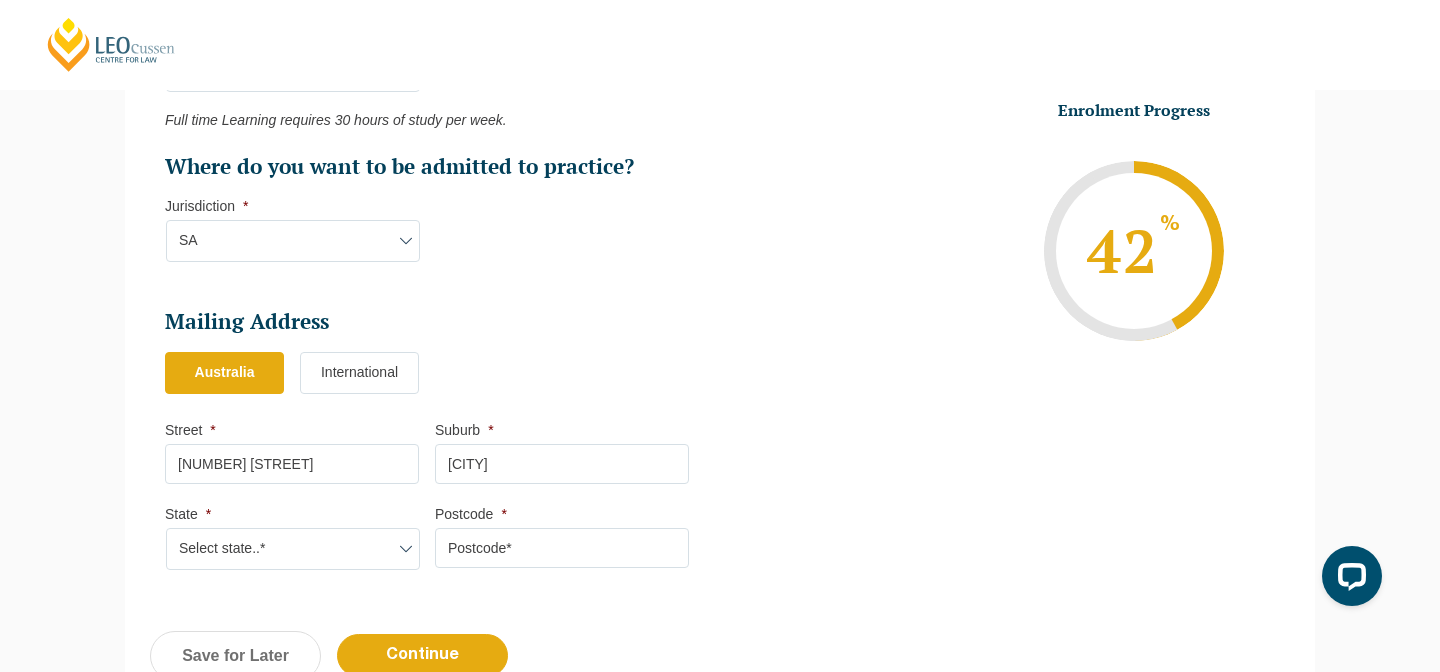 select on "SA" 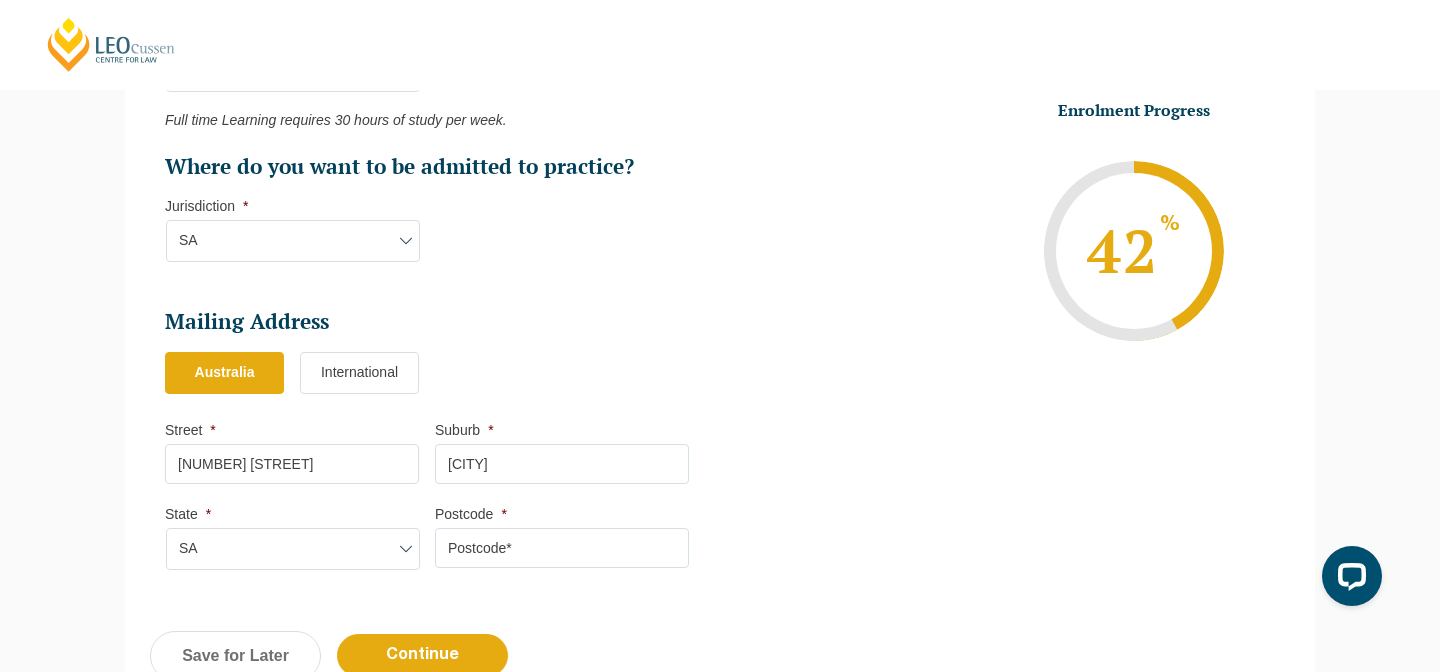 type on "5070" 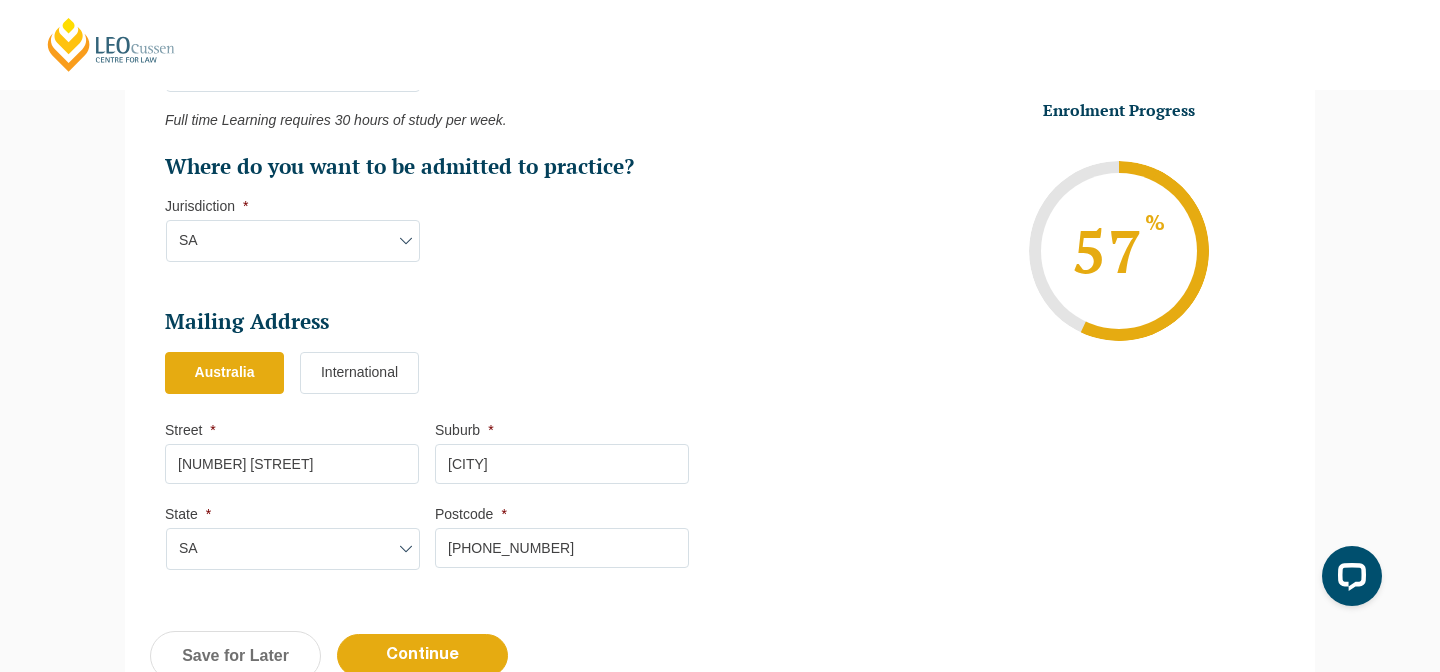 type on "48 Loader street" 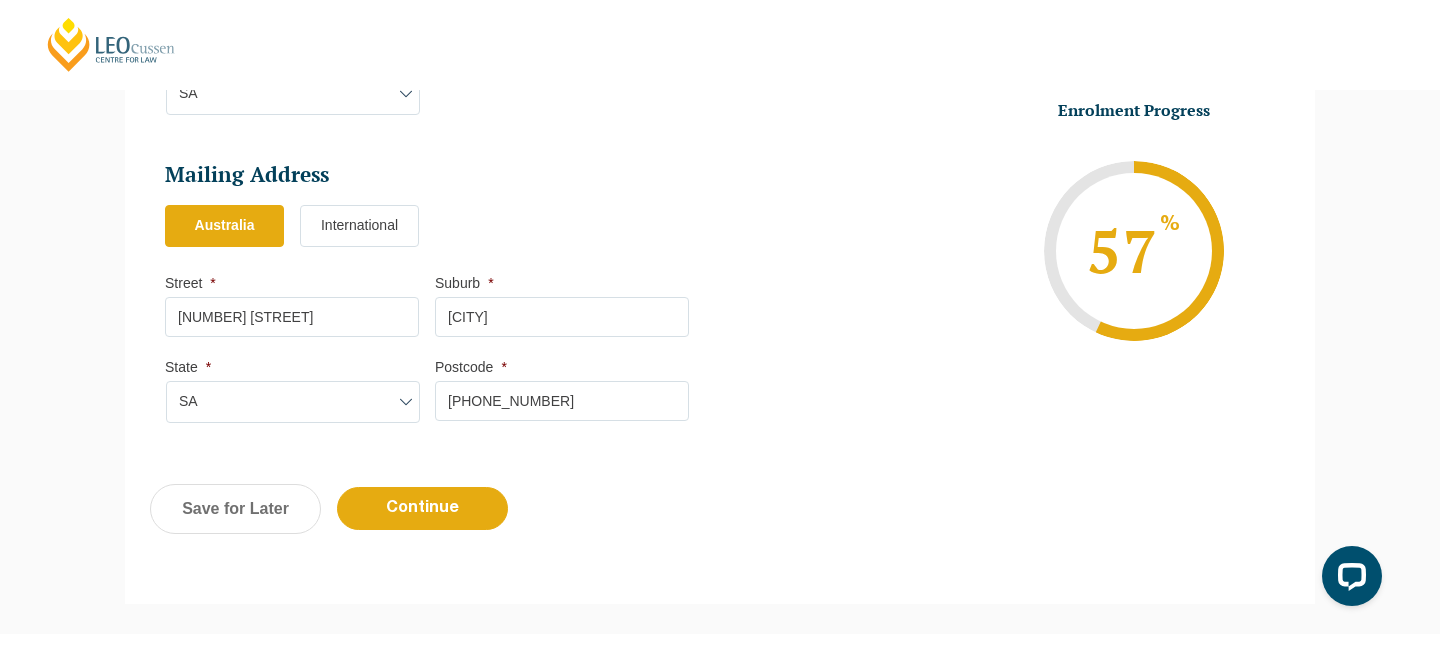 scroll, scrollTop: 1262, scrollLeft: 0, axis: vertical 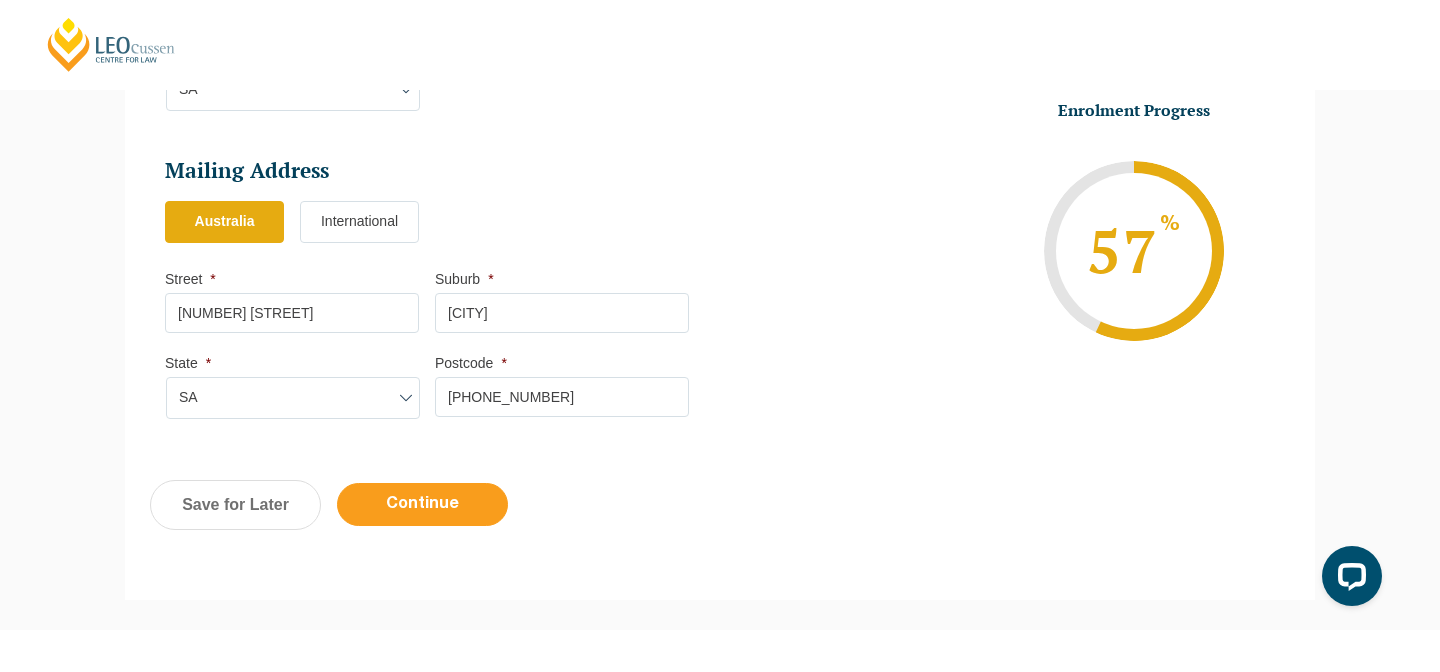 click on "Continue" at bounding box center [422, 504] 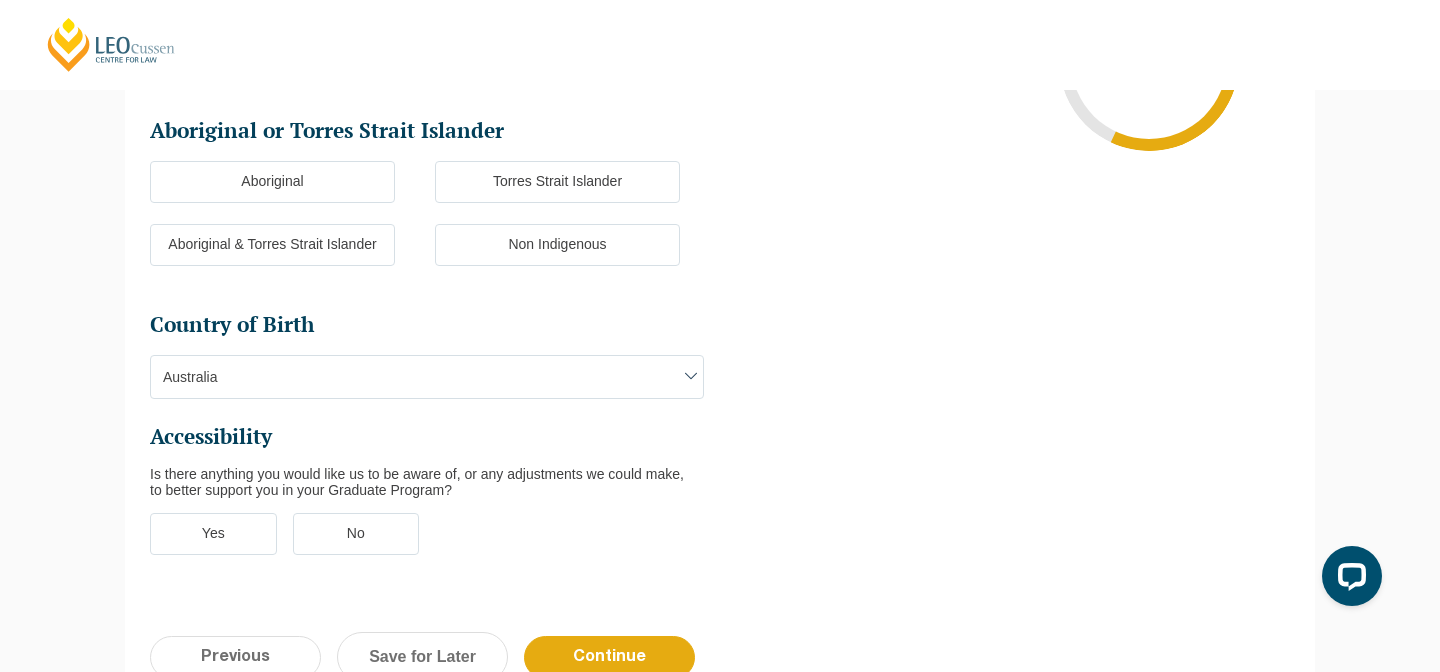 scroll, scrollTop: 173, scrollLeft: 0, axis: vertical 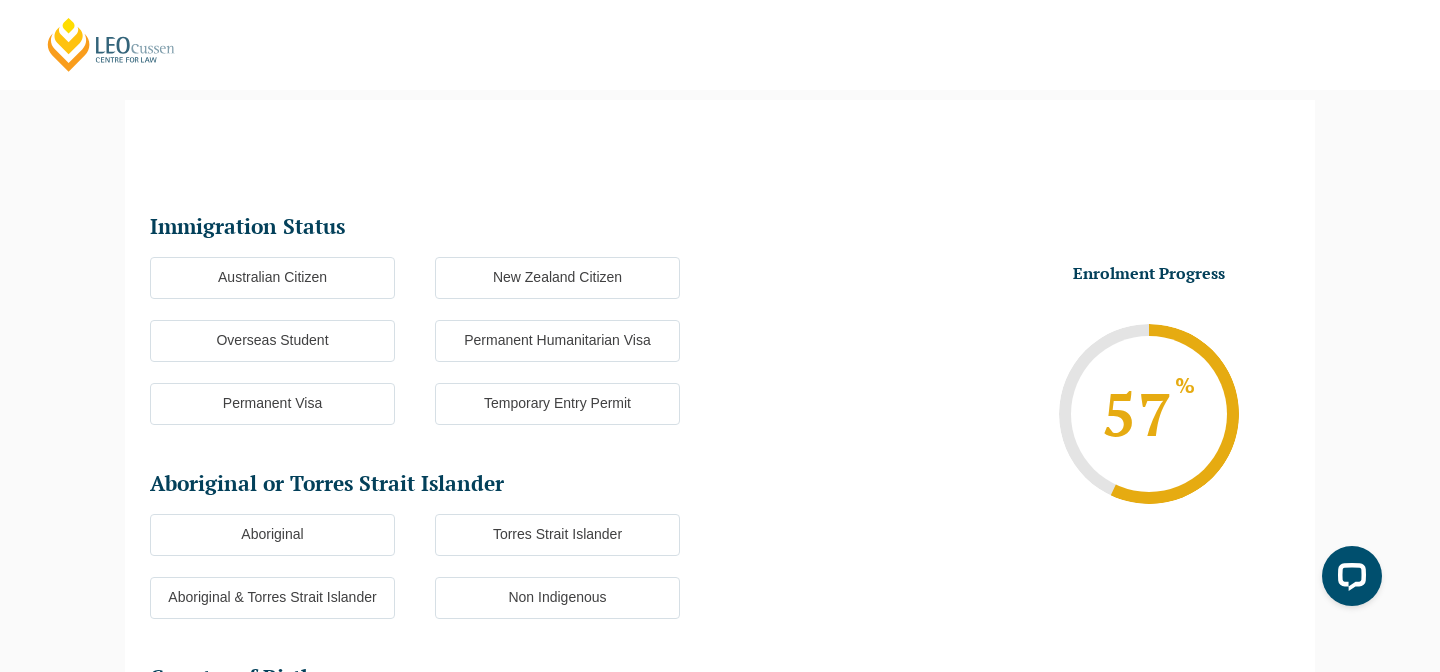 click on "Australian Citizen" at bounding box center [272, 278] 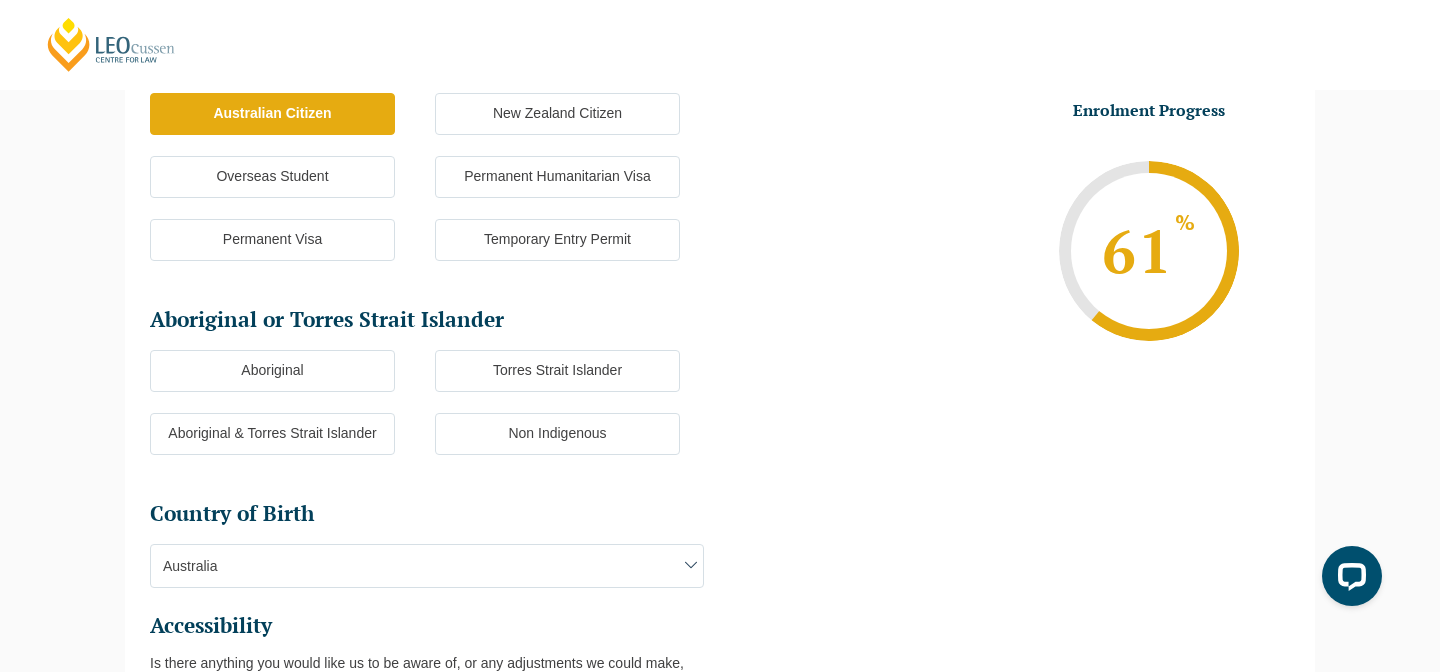 scroll, scrollTop: 343, scrollLeft: 0, axis: vertical 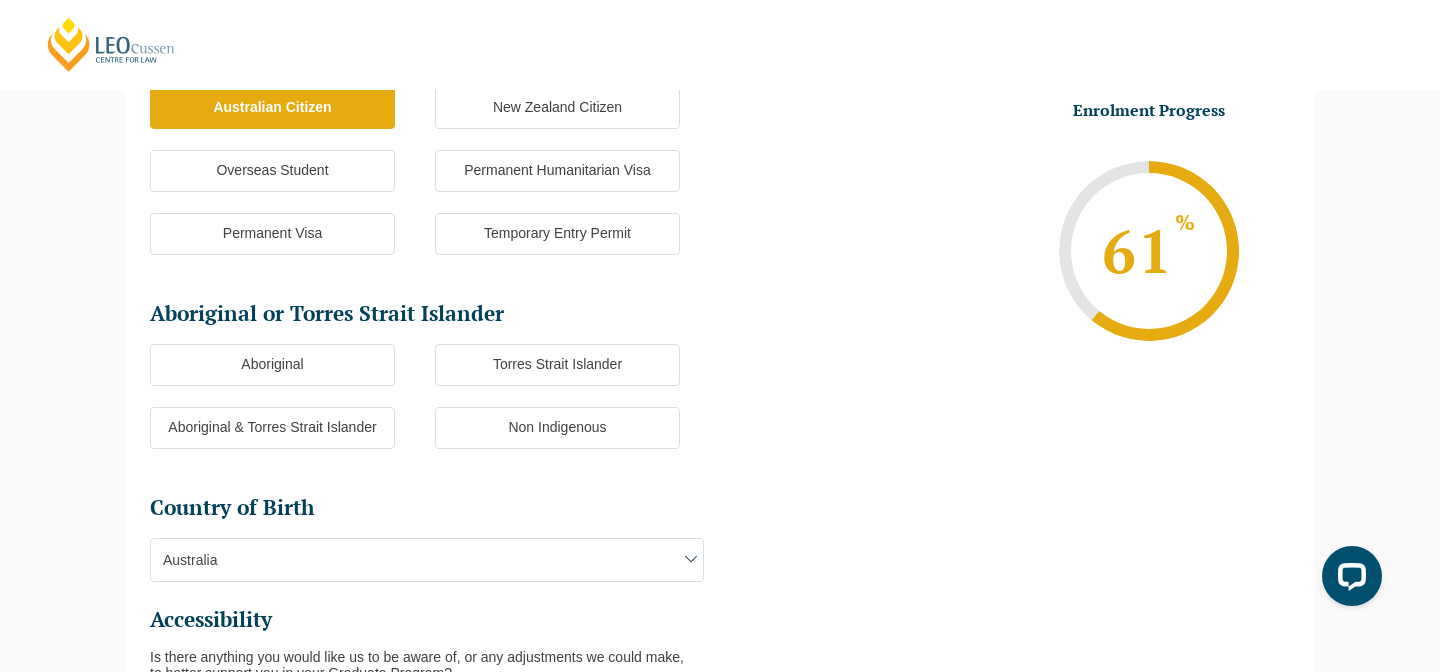 click on "Non Indigenous" at bounding box center [557, 428] 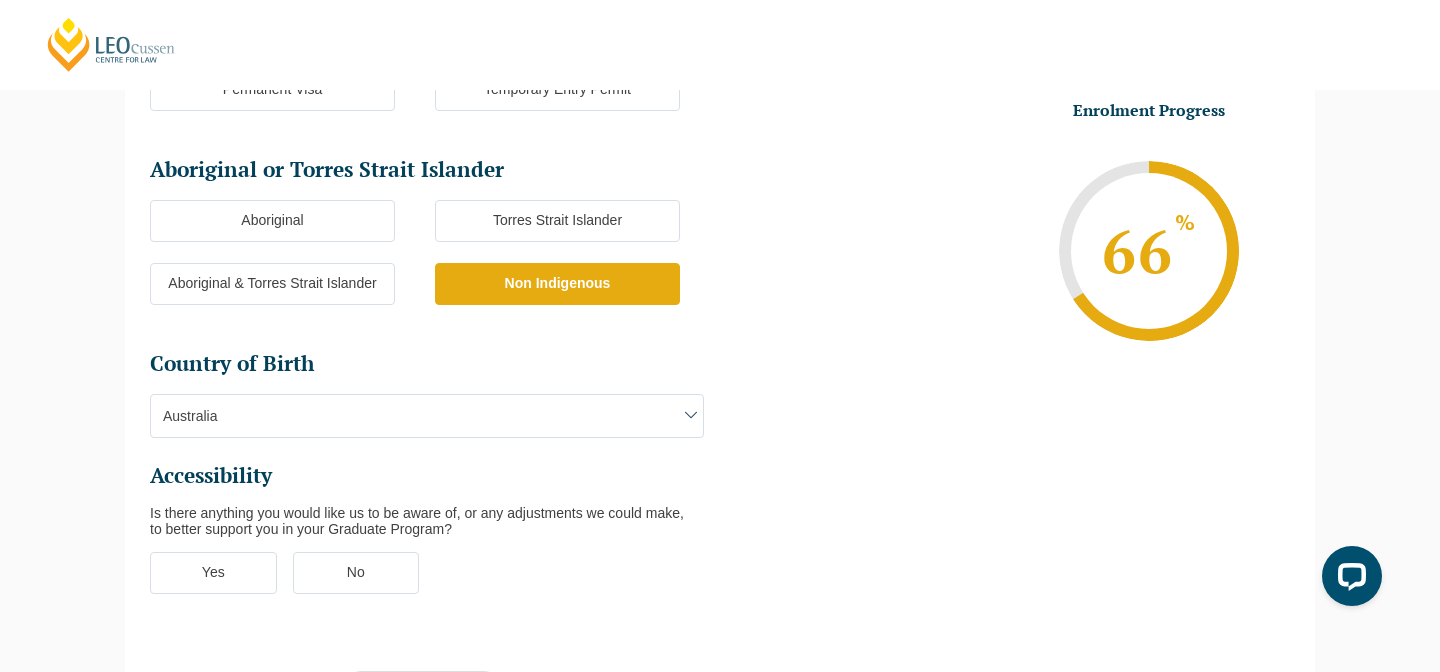scroll, scrollTop: 492, scrollLeft: 0, axis: vertical 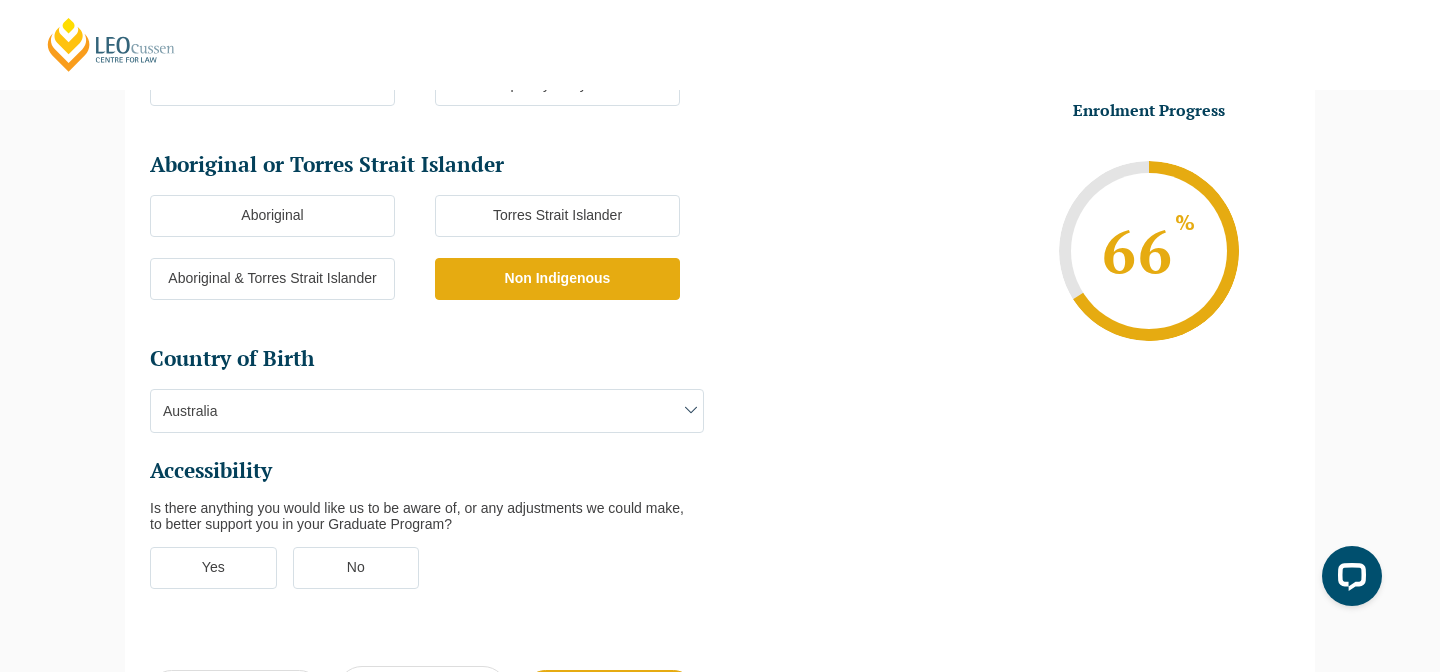 click on "Australia" at bounding box center (427, 411) 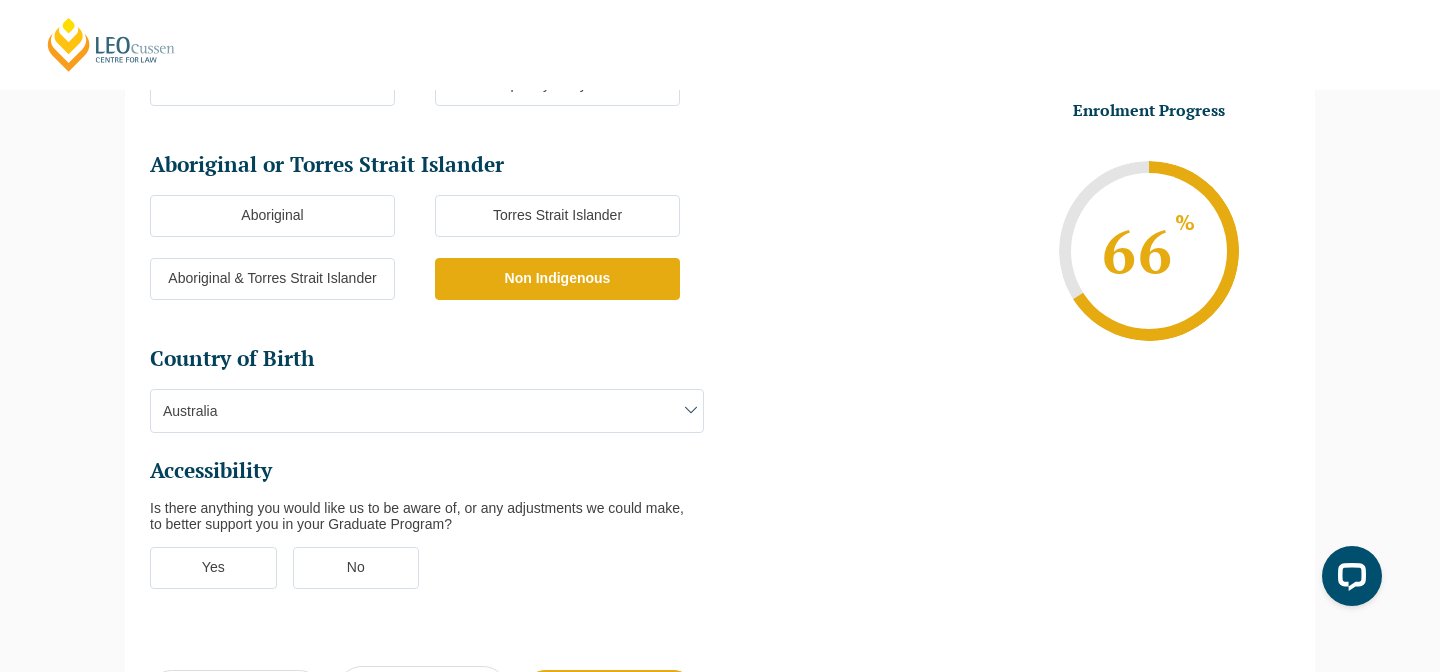 click on "Australia" at bounding box center [427, 411] 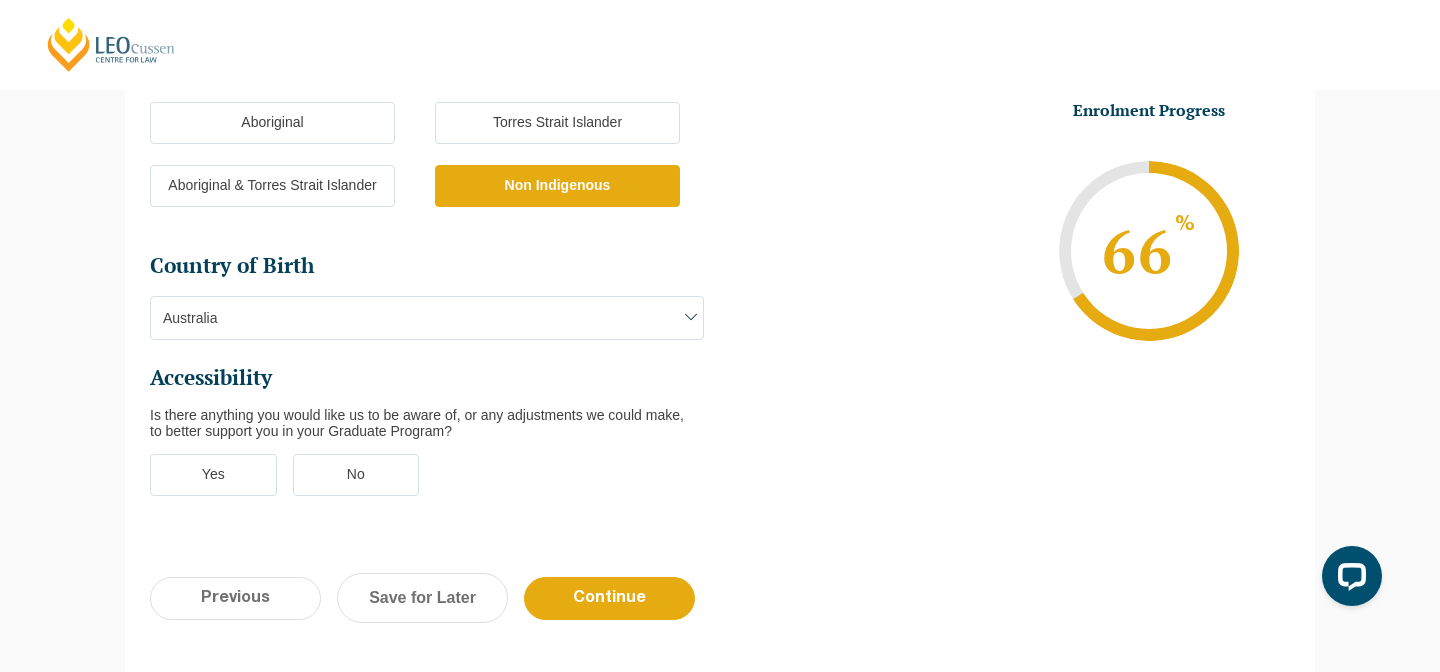 scroll, scrollTop: 591, scrollLeft: 0, axis: vertical 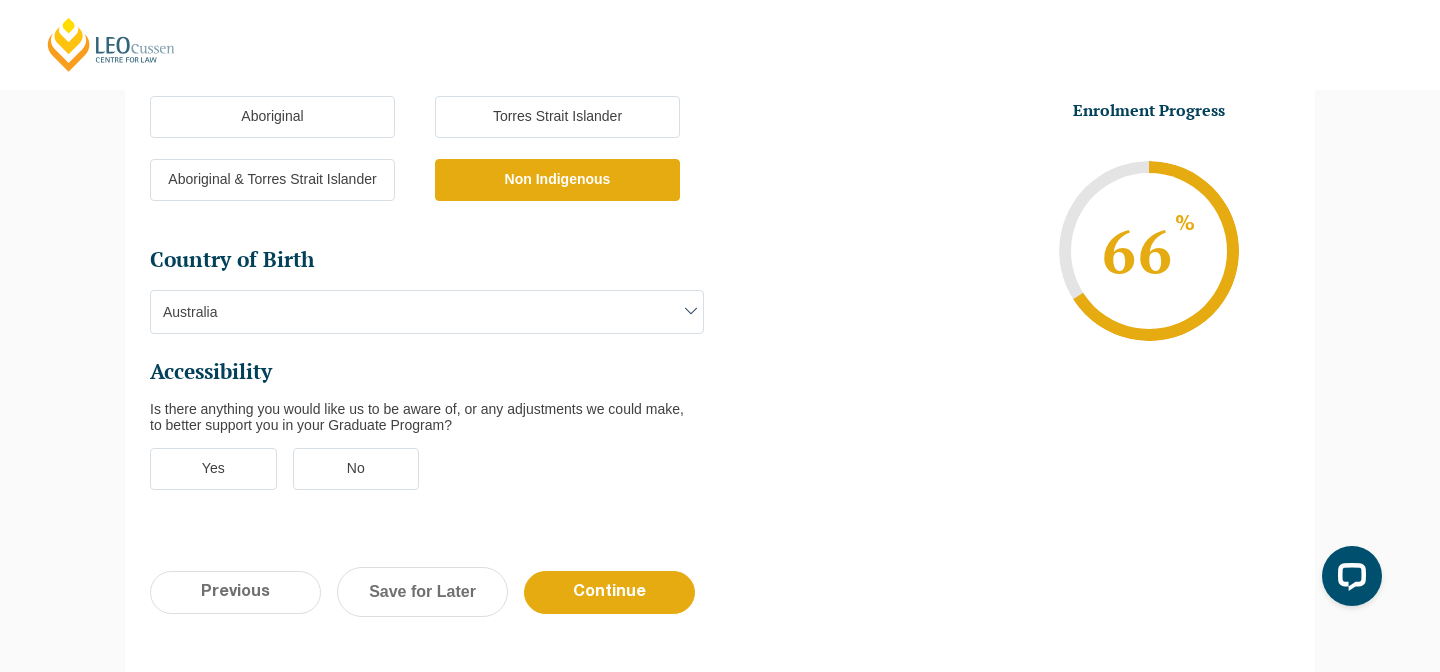click on "Yes
No" at bounding box center [435, 479] 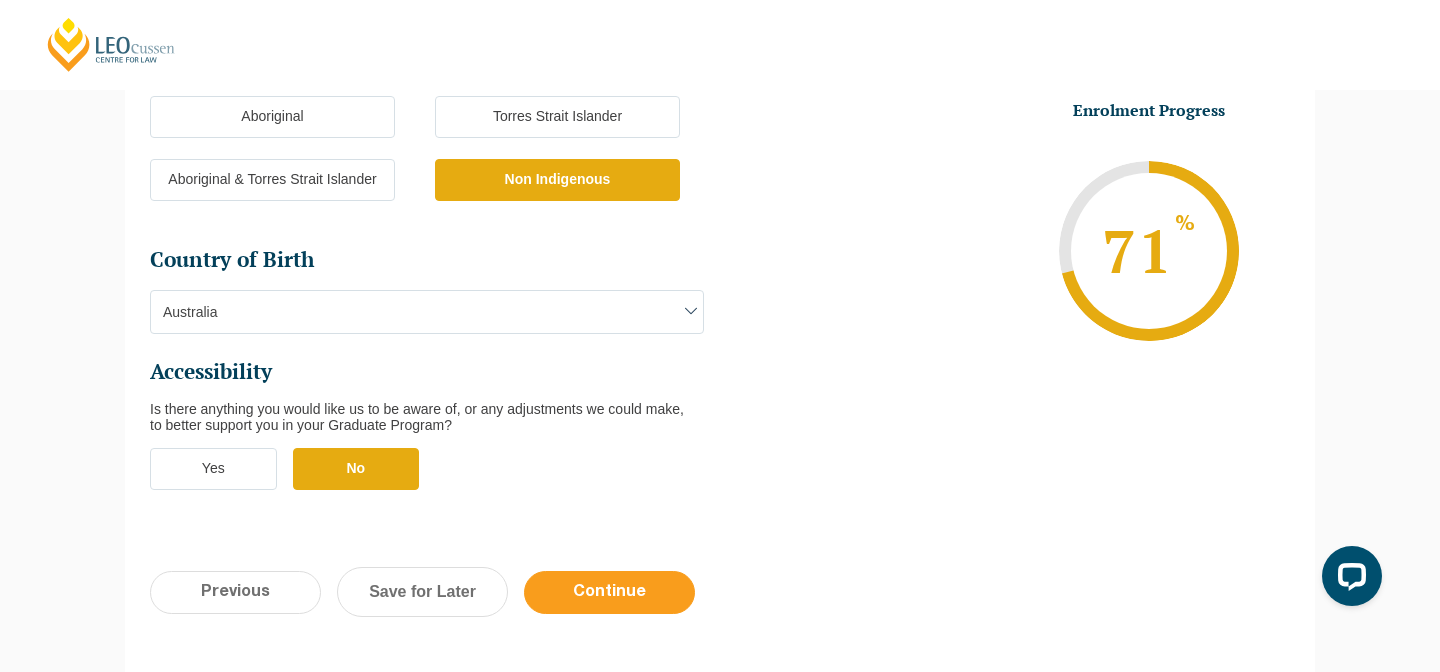 click on "Continue" at bounding box center (609, 592) 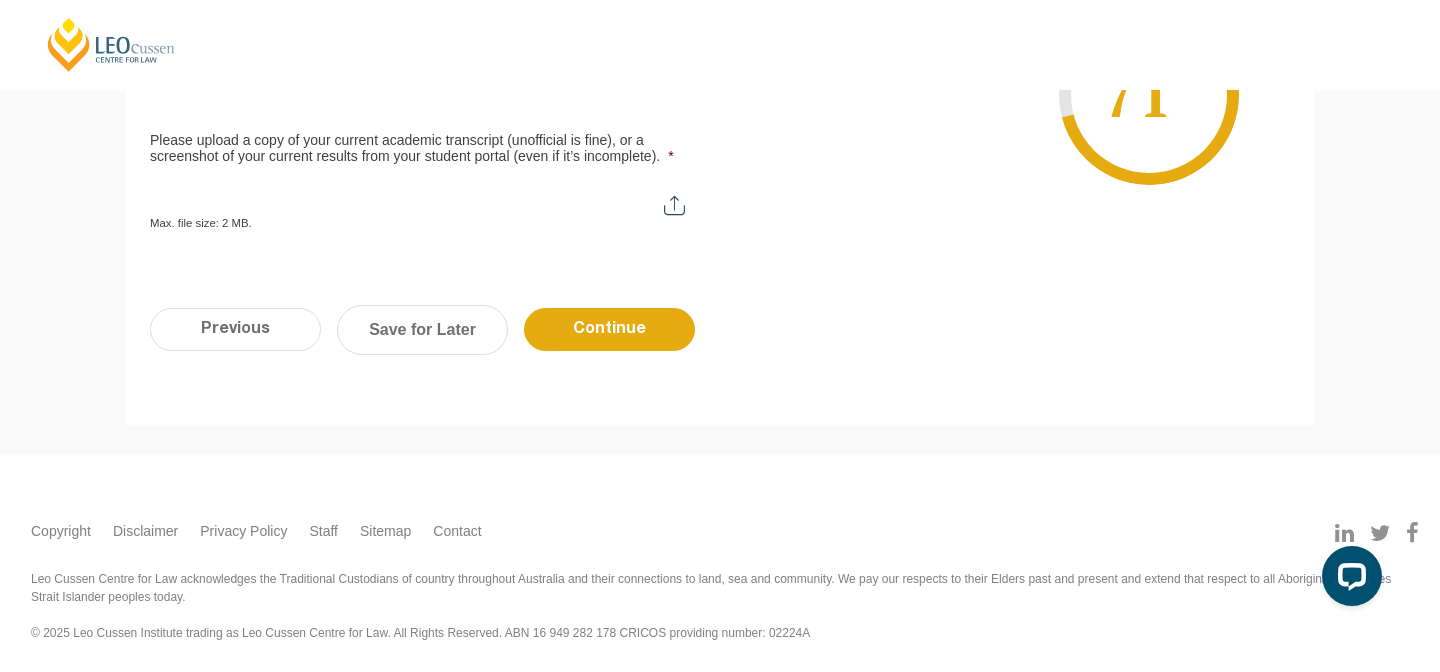 scroll, scrollTop: 173, scrollLeft: 0, axis: vertical 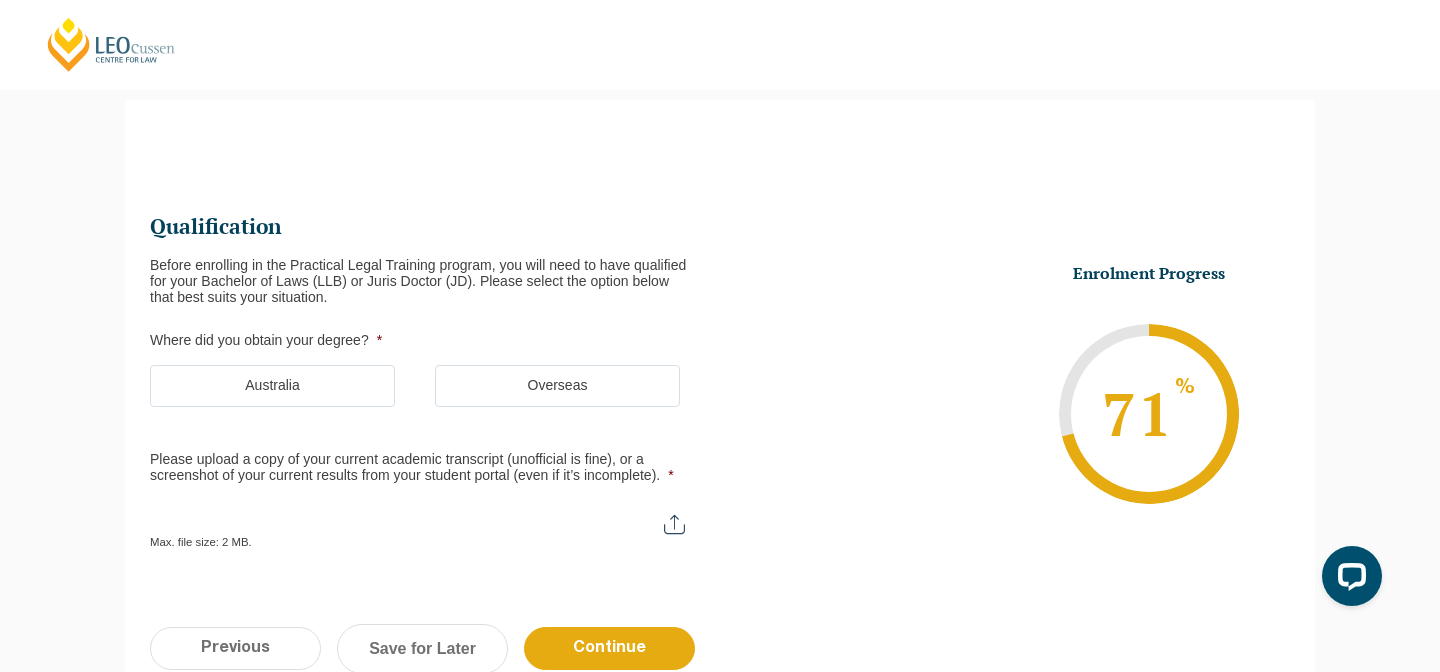 click on "Australia" at bounding box center (272, 386) 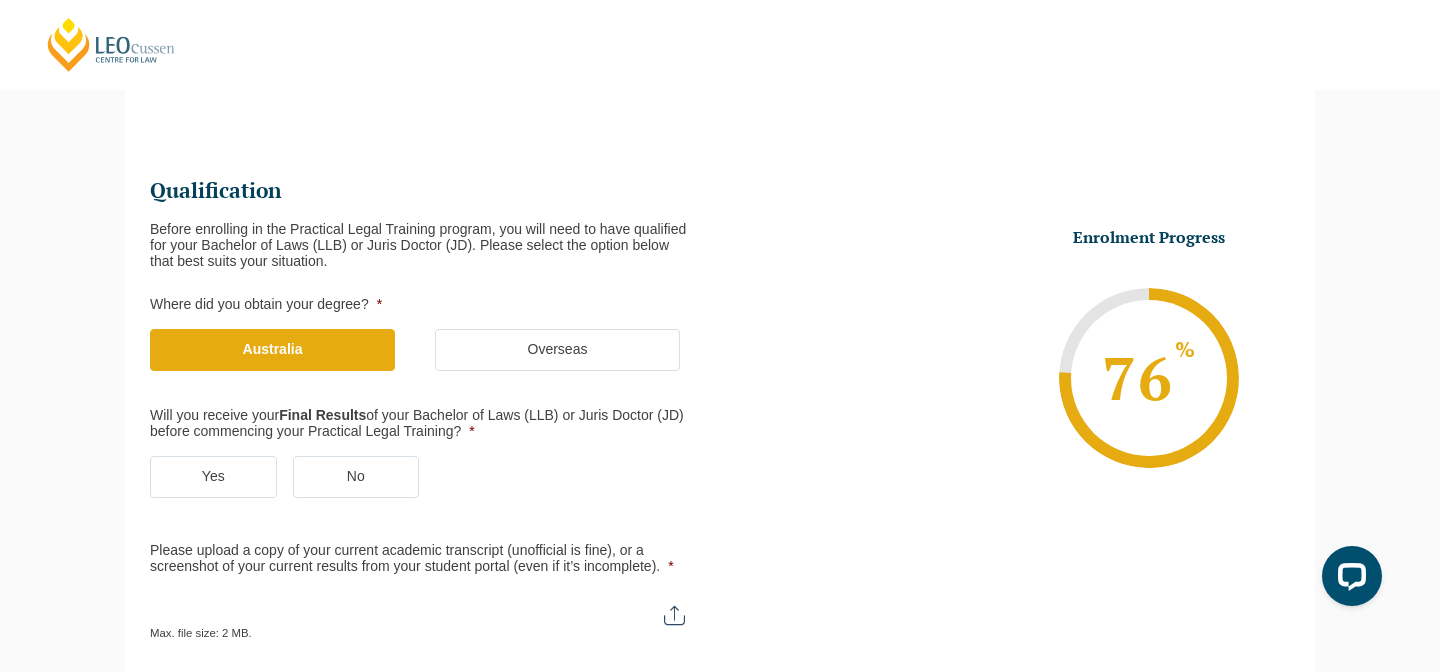 scroll, scrollTop: 226, scrollLeft: 0, axis: vertical 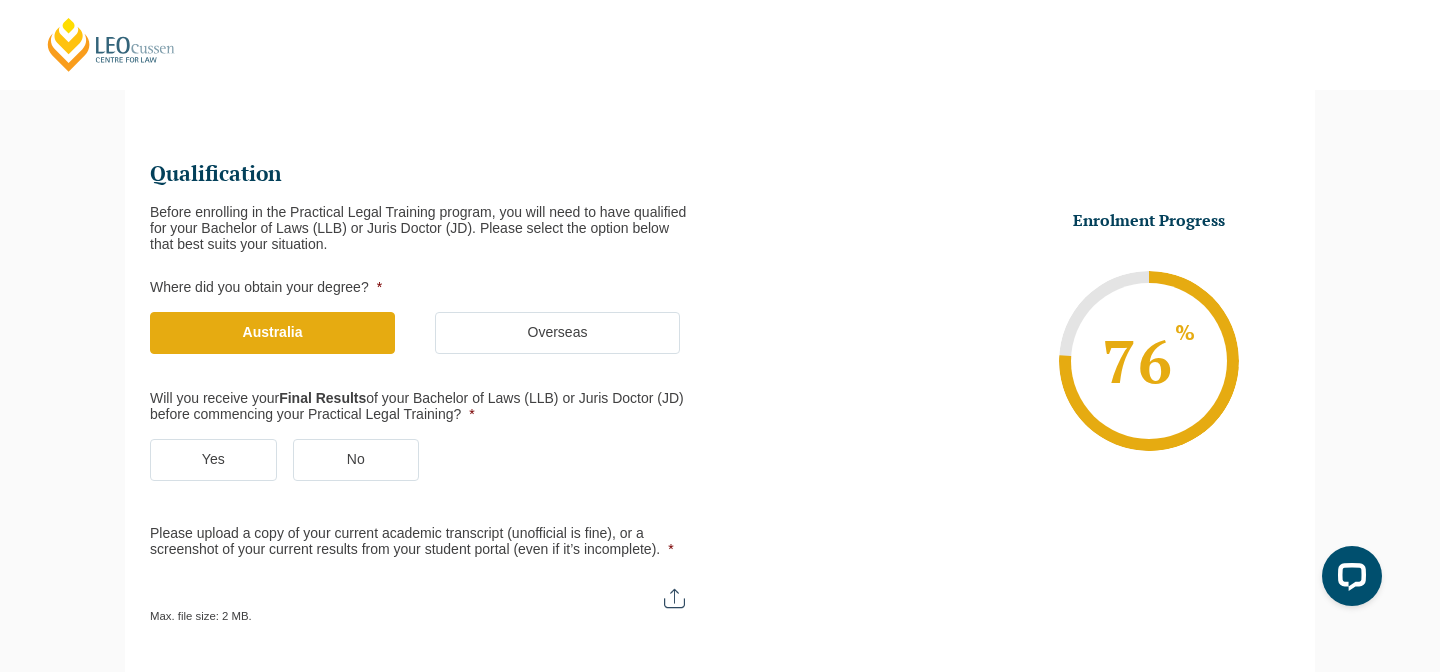 click on "Yes" at bounding box center (213, 460) 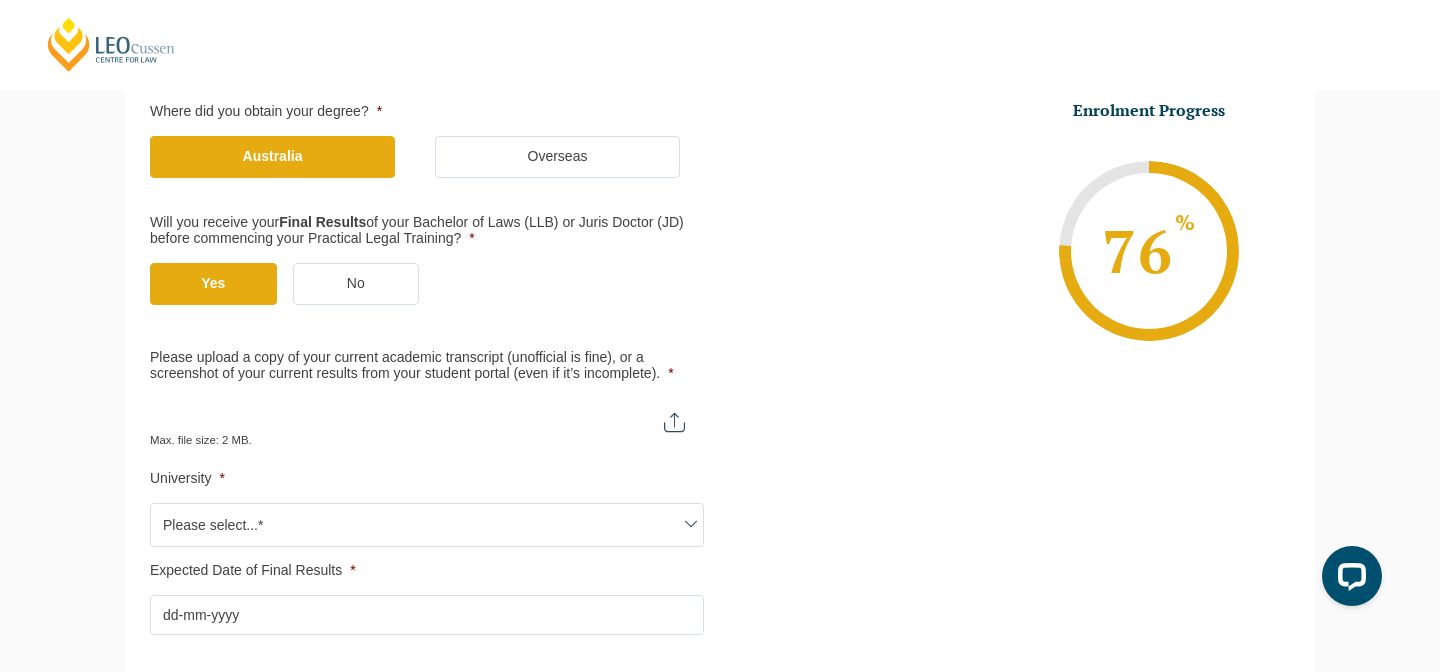 scroll, scrollTop: 413, scrollLeft: 0, axis: vertical 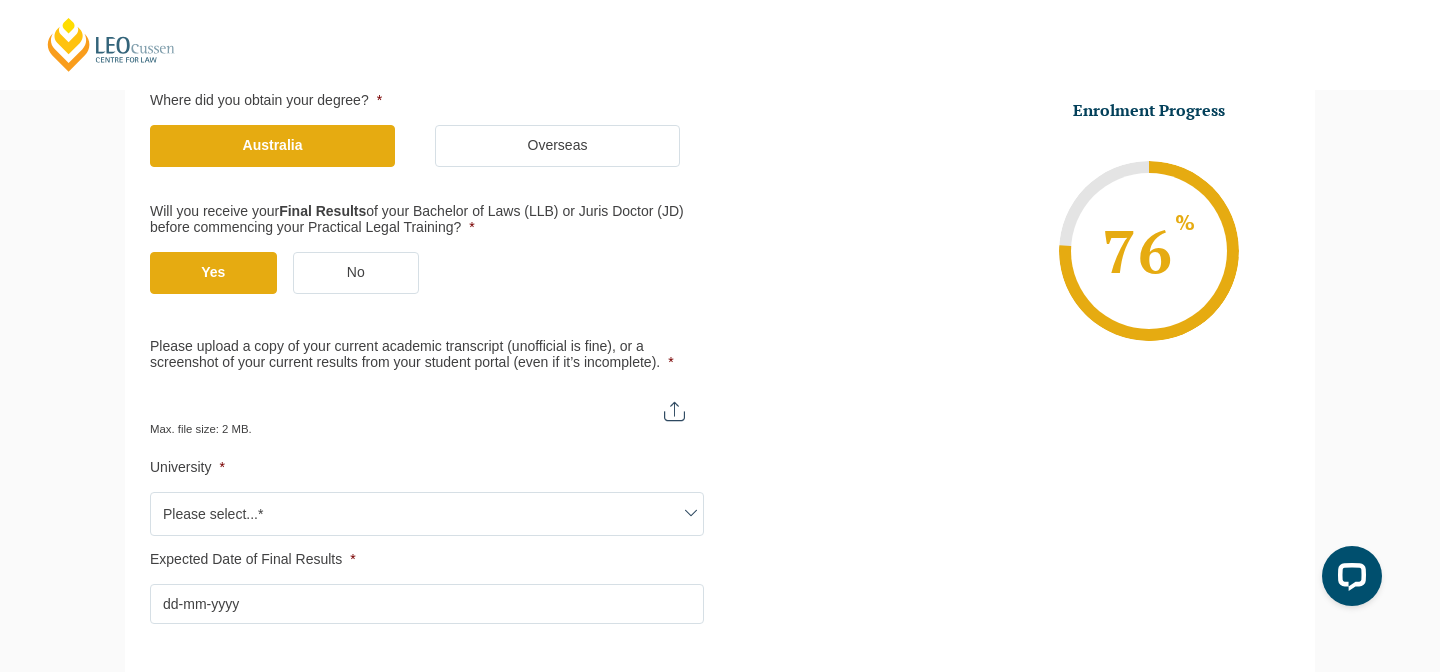 type on "C:\fakepath\Sophia Marra - UnofficialTranscript-17_Jul_2025.pdf" 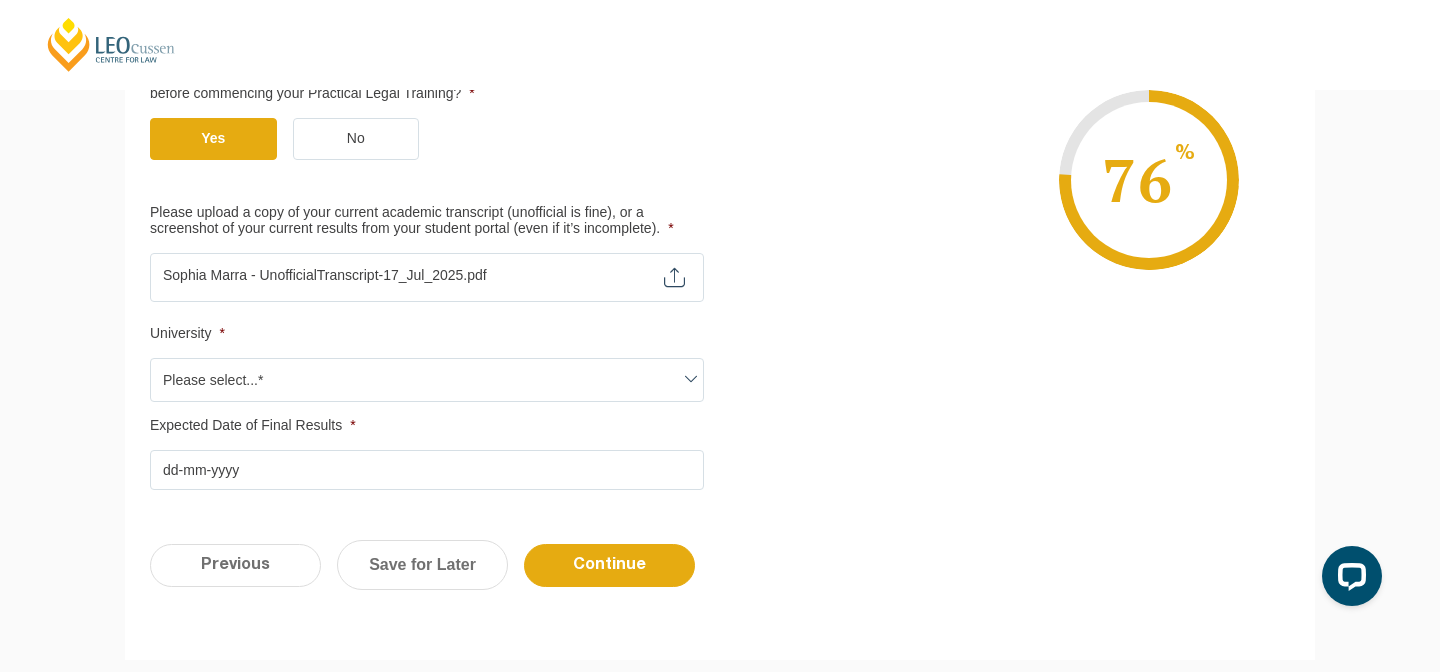 scroll, scrollTop: 548, scrollLeft: 0, axis: vertical 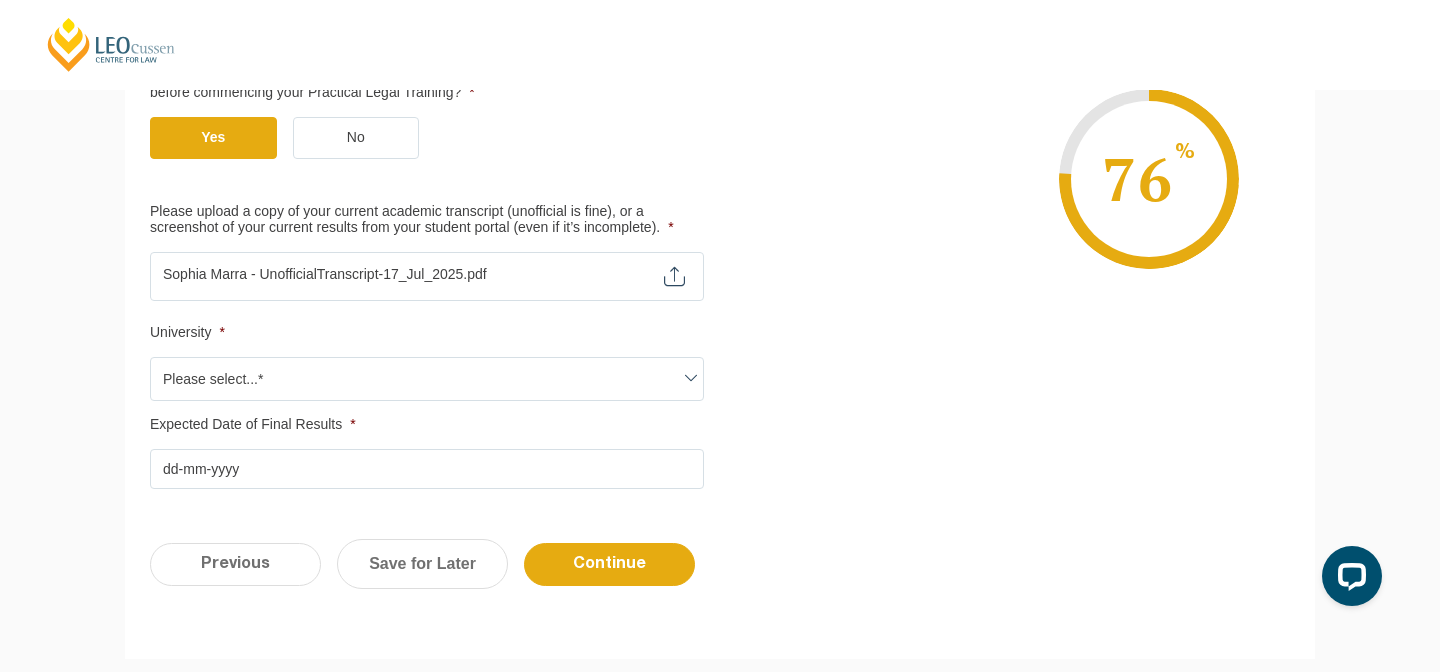 click on "Please select...*" at bounding box center [427, 379] 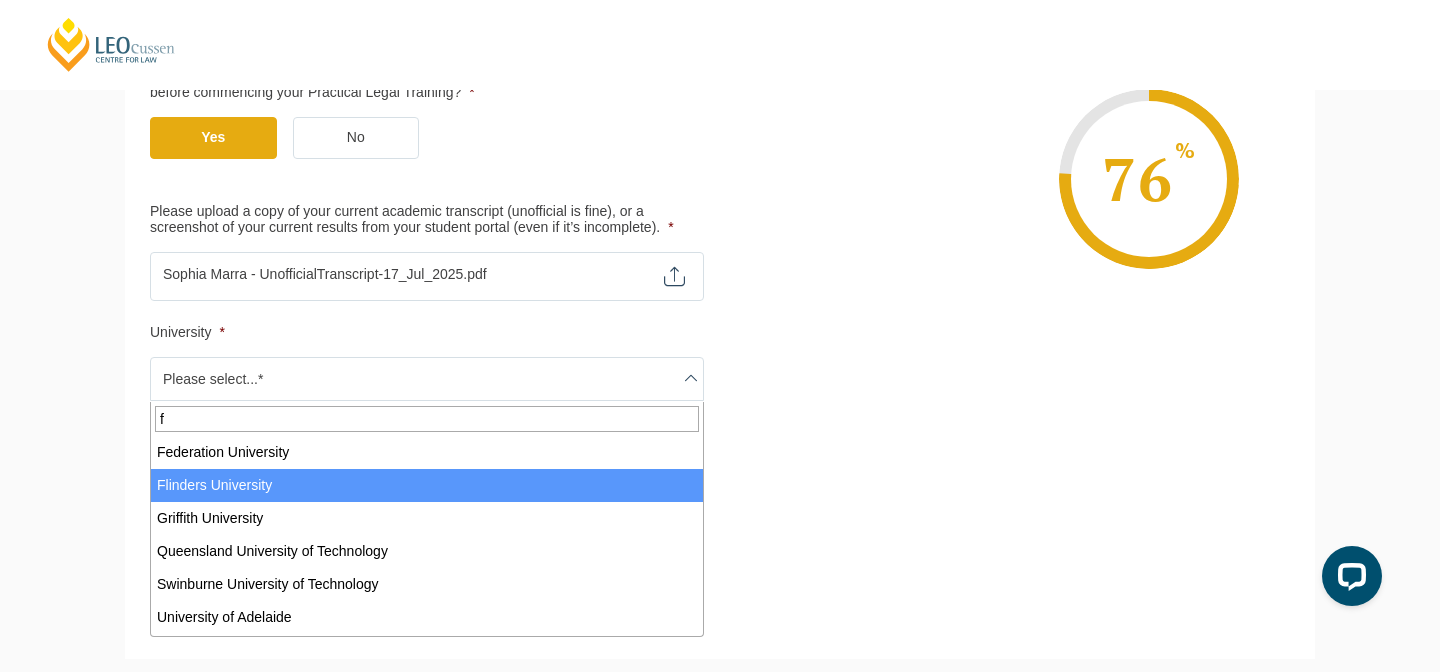 type on "f" 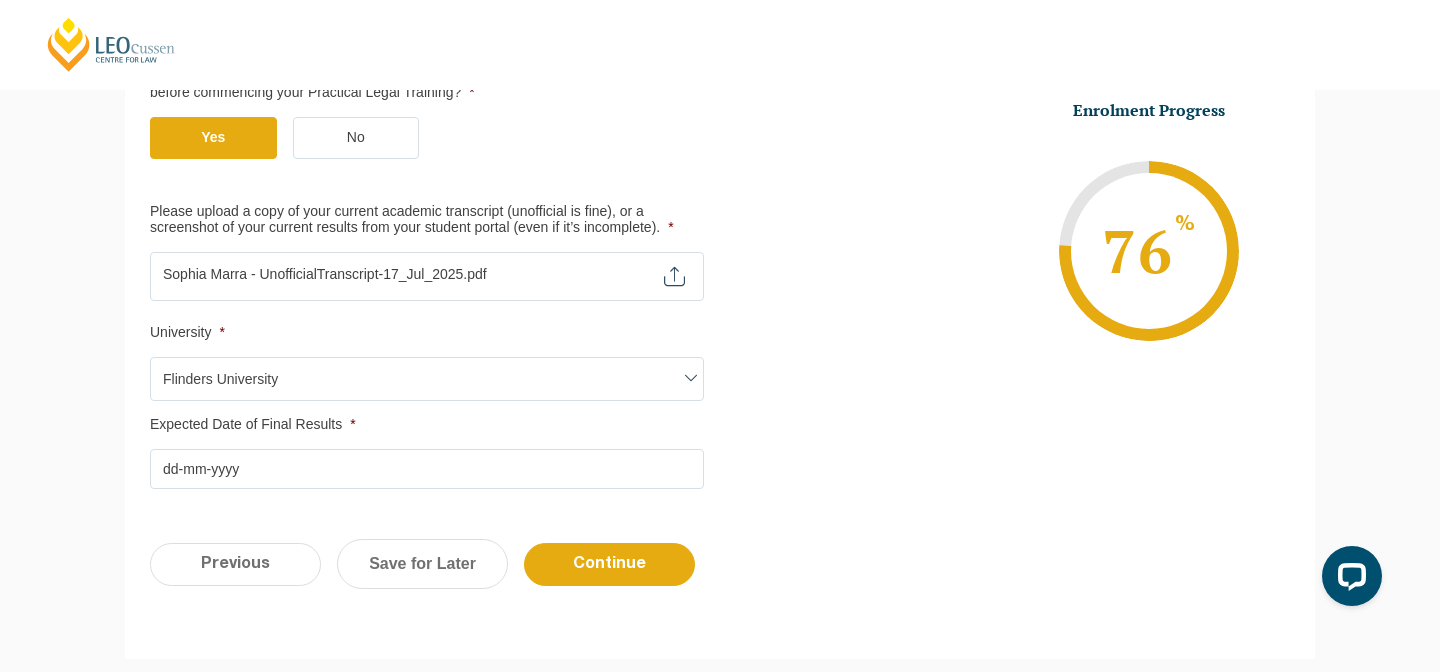 scroll, scrollTop: 582, scrollLeft: 0, axis: vertical 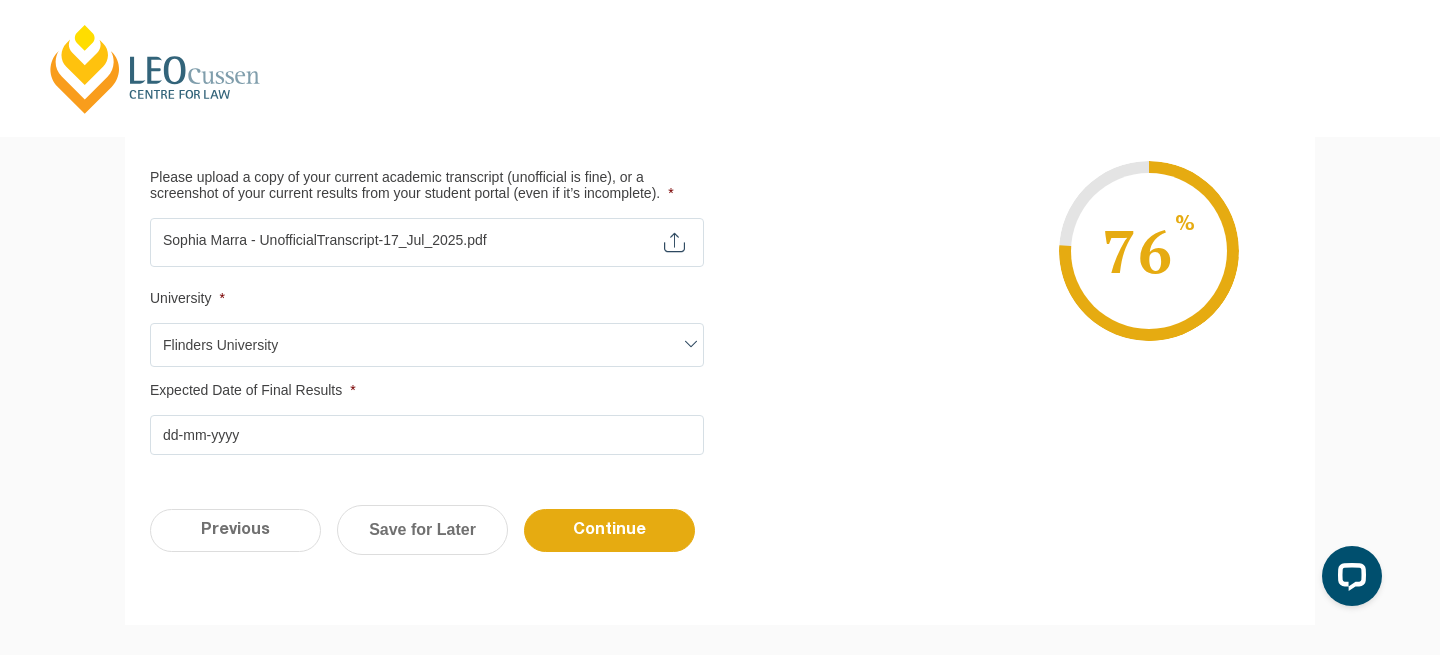 click on "Expected Date of Final Results *" at bounding box center (427, 435) 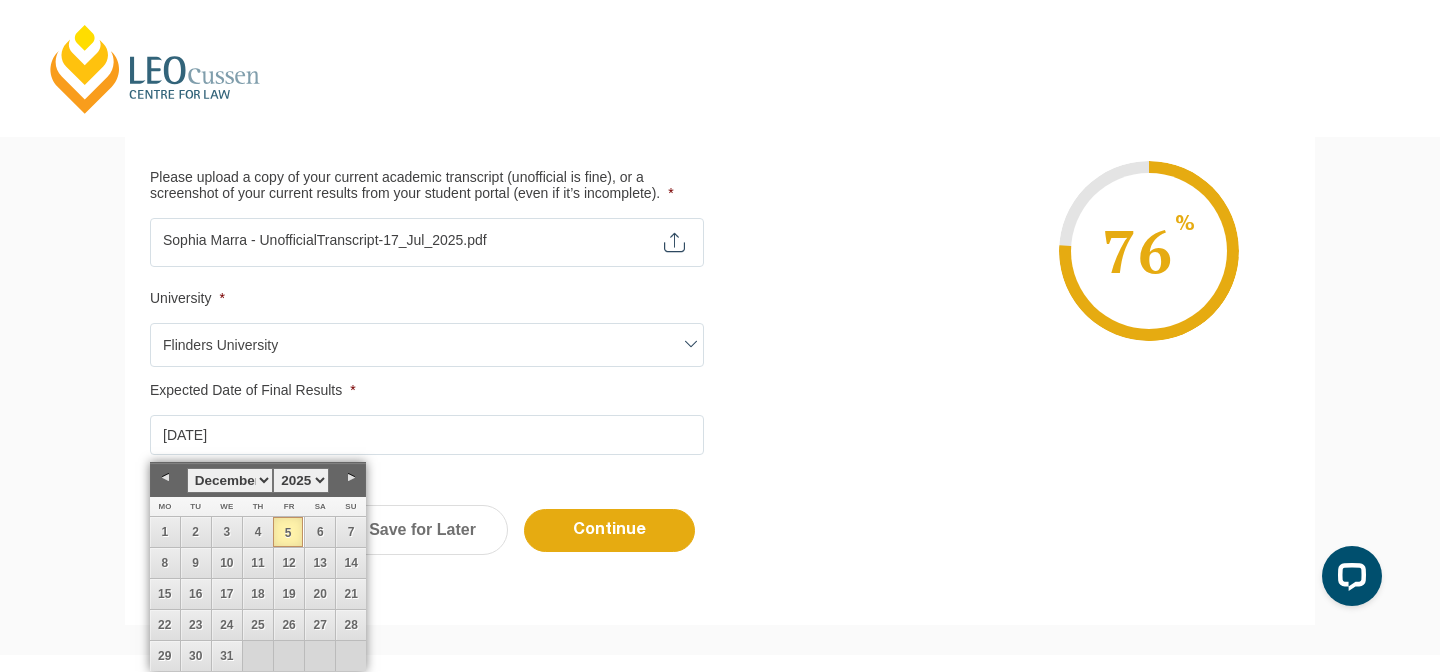 type on "05-12-2025" 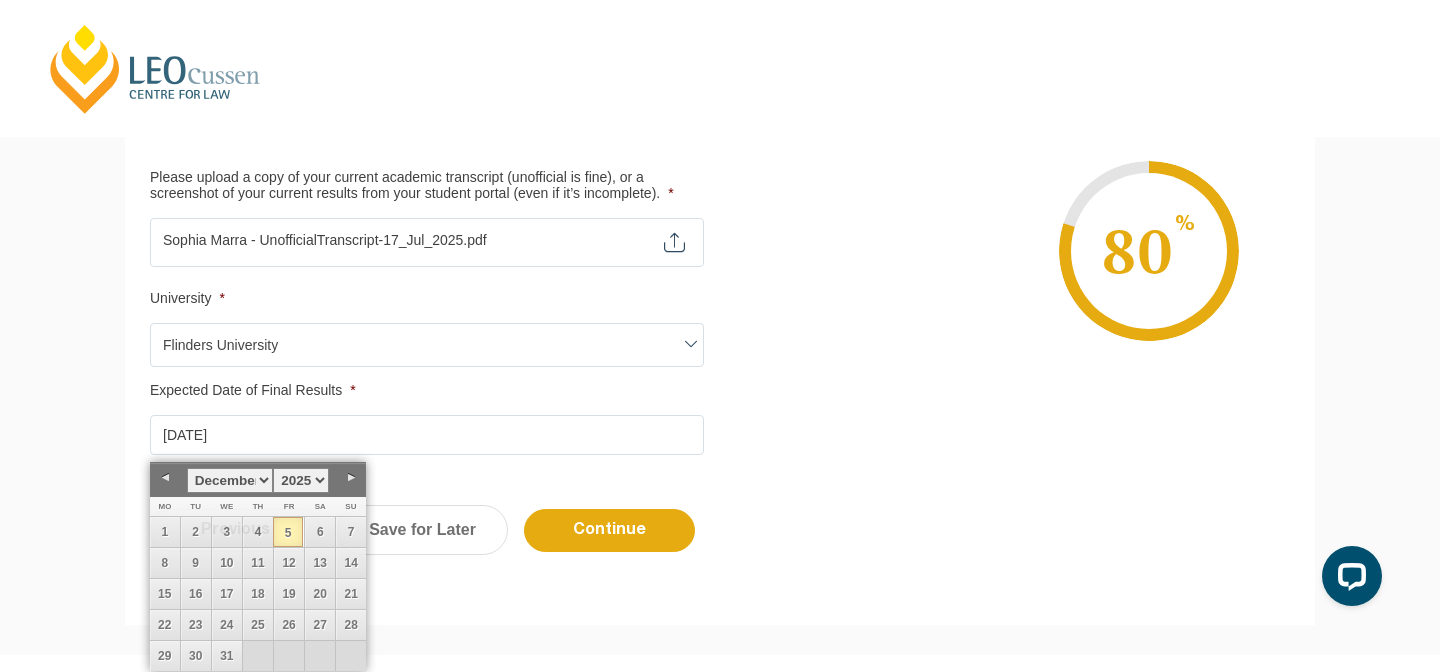 click on "Qualification Before enrolling in the Practical Legal Training program, you will need to have qualified for your Bachelor of Laws (LLB) or Juris Doctor (JD). Please select the option below that best suits your situation.  Where did you obtain your degree? *
Australia
Overseas
Have you received a skills assessment letter from the admitting authority in your state? *
Yes
No
Have you completed all academic requirements? *
Yes
No
Will you receive your Final Results of your Bachelor of Laws (LLB) or Juris Doctor (JD) before commencing your Practical Legal Training? * Will you receive your  Final Results  of your Bachelor of Laws (LLB) or Juris Doctor (JD) before commencing your Practical Legal Training? *
Yes
No
*
Yes
No
Will you have completed all Priestly 11 Subjects? *" at bounding box center (720, 103) 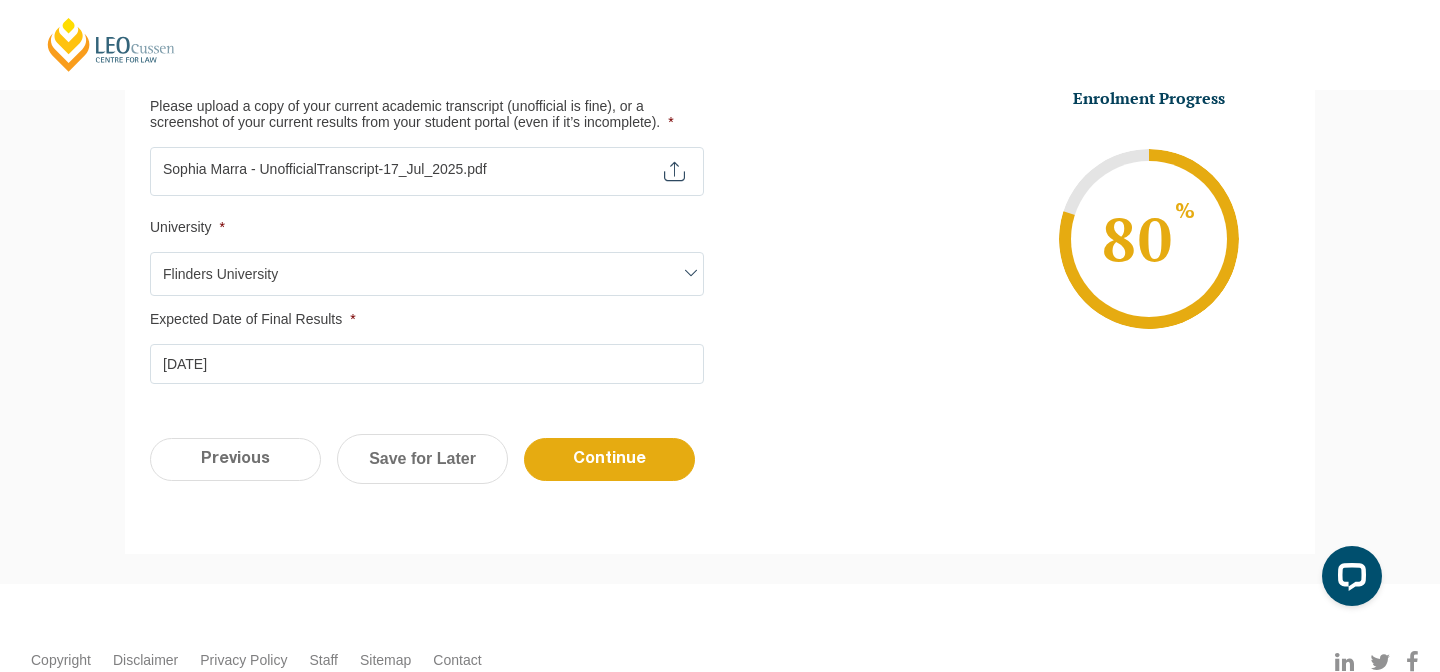 scroll, scrollTop: 679, scrollLeft: 0, axis: vertical 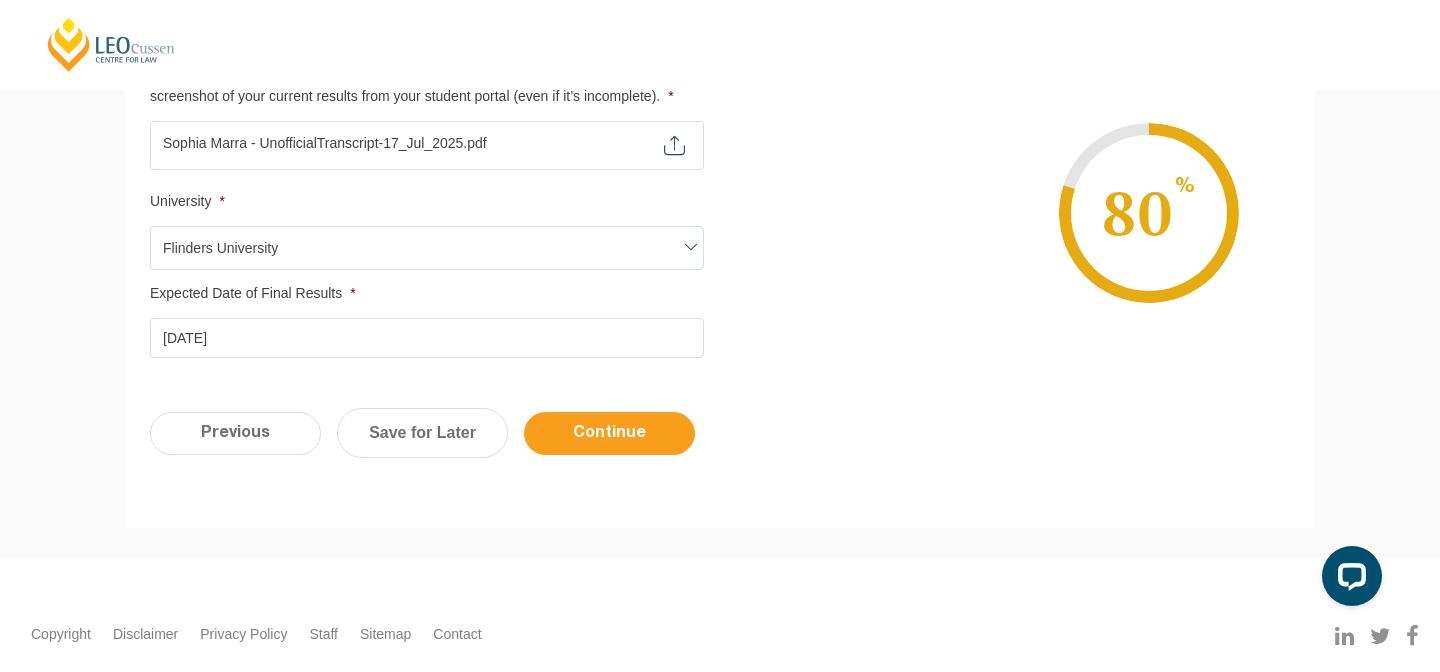 click on "Continue" at bounding box center [609, 433] 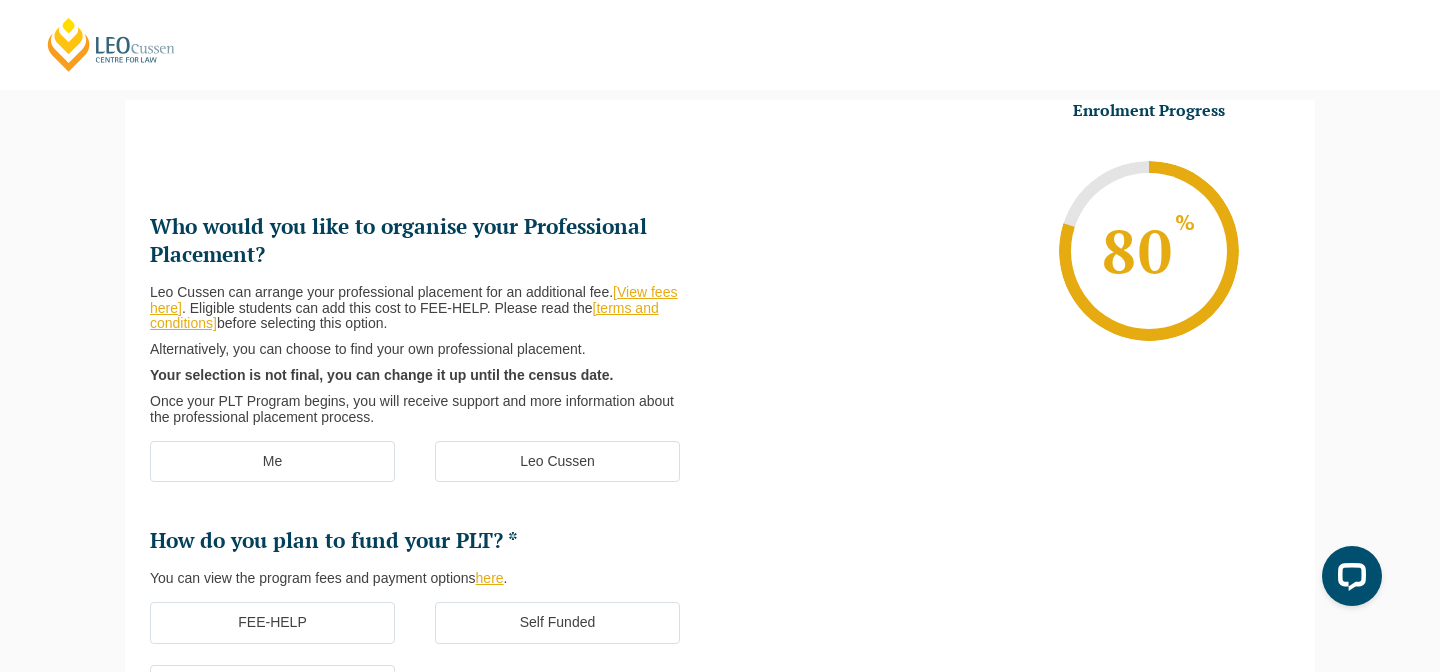scroll, scrollTop: 0, scrollLeft: 0, axis: both 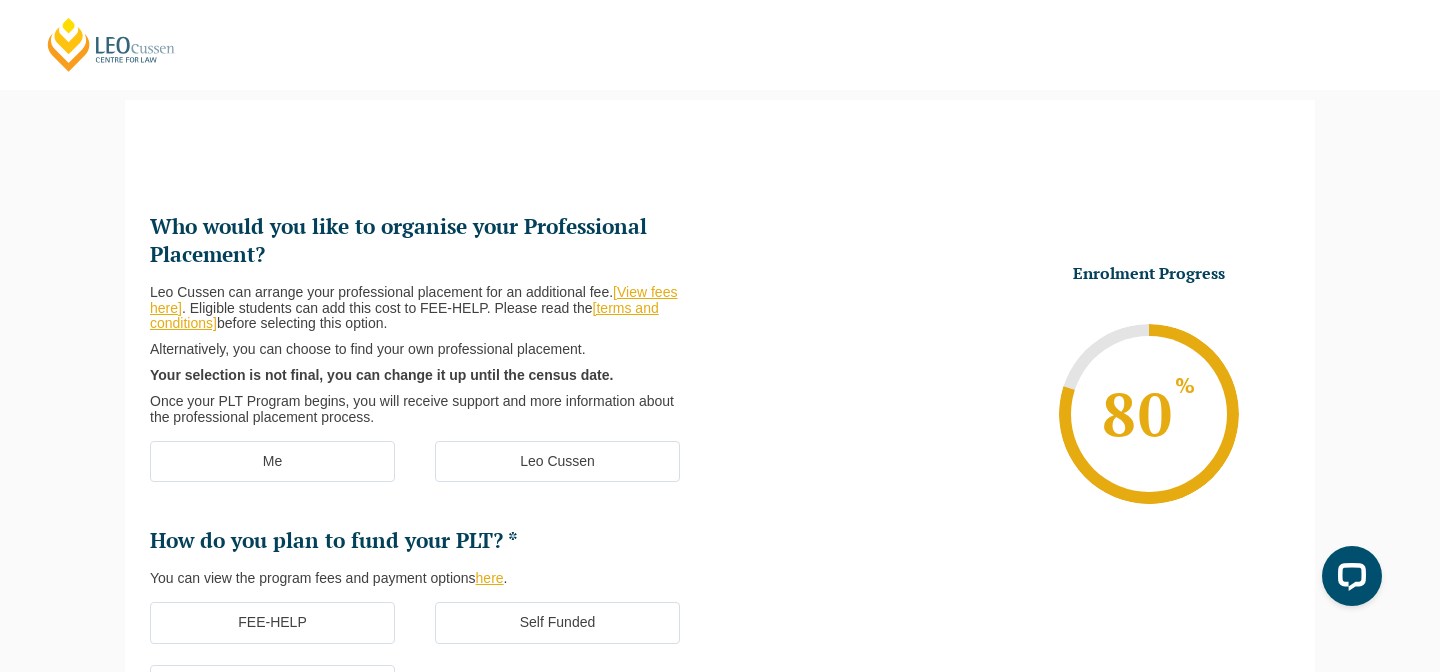 click on "Me" at bounding box center [272, 462] 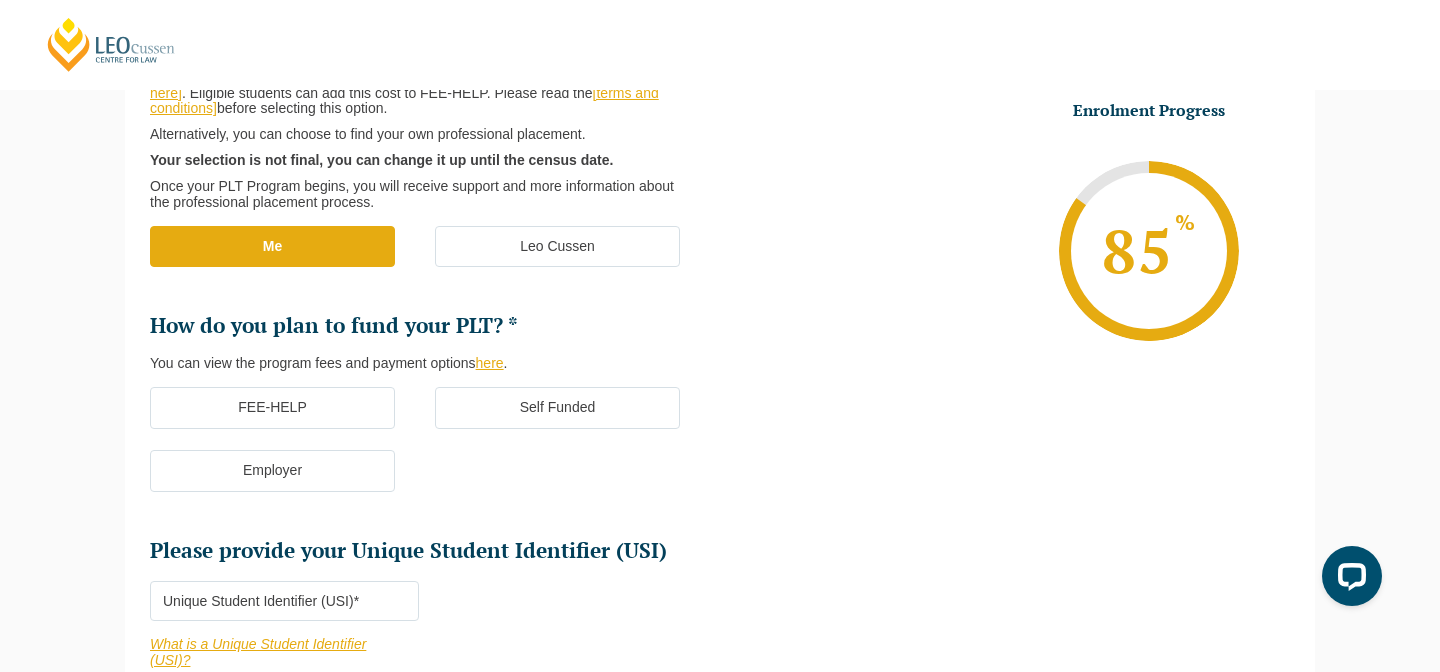 scroll, scrollTop: 390, scrollLeft: 0, axis: vertical 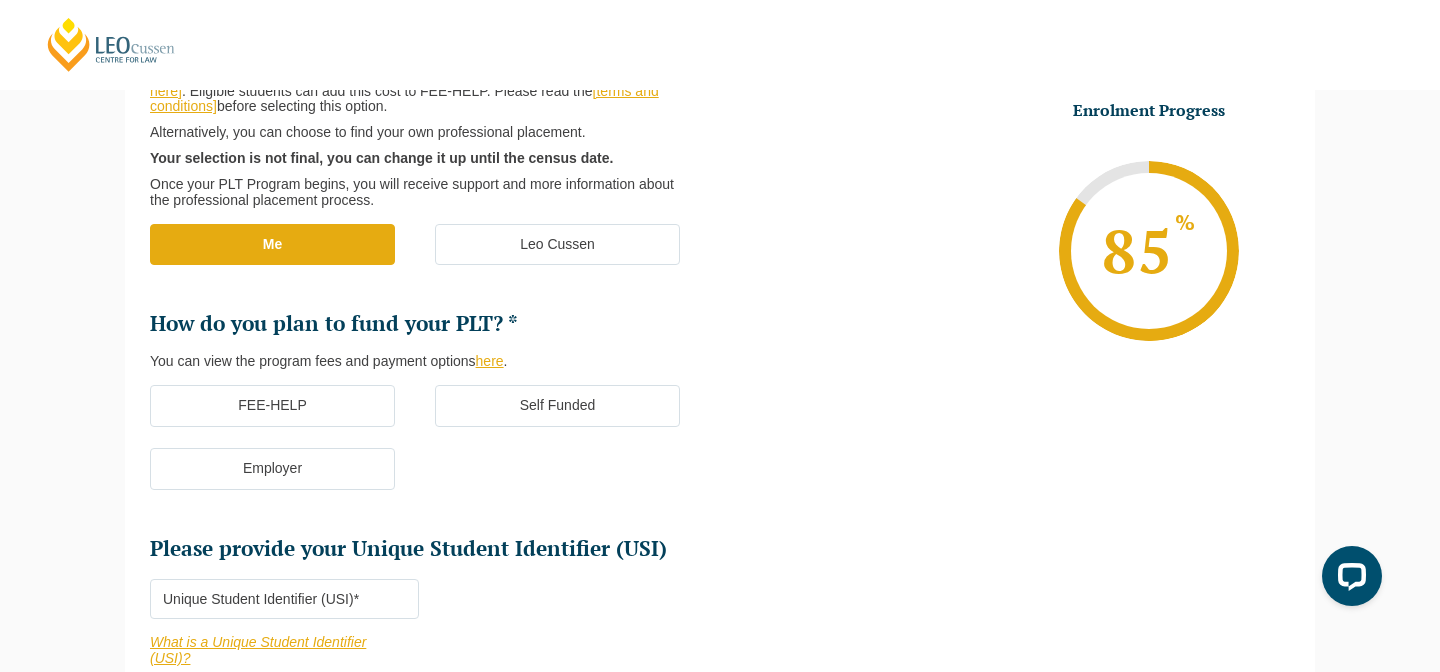 click on "FEE-HELP" at bounding box center [272, 406] 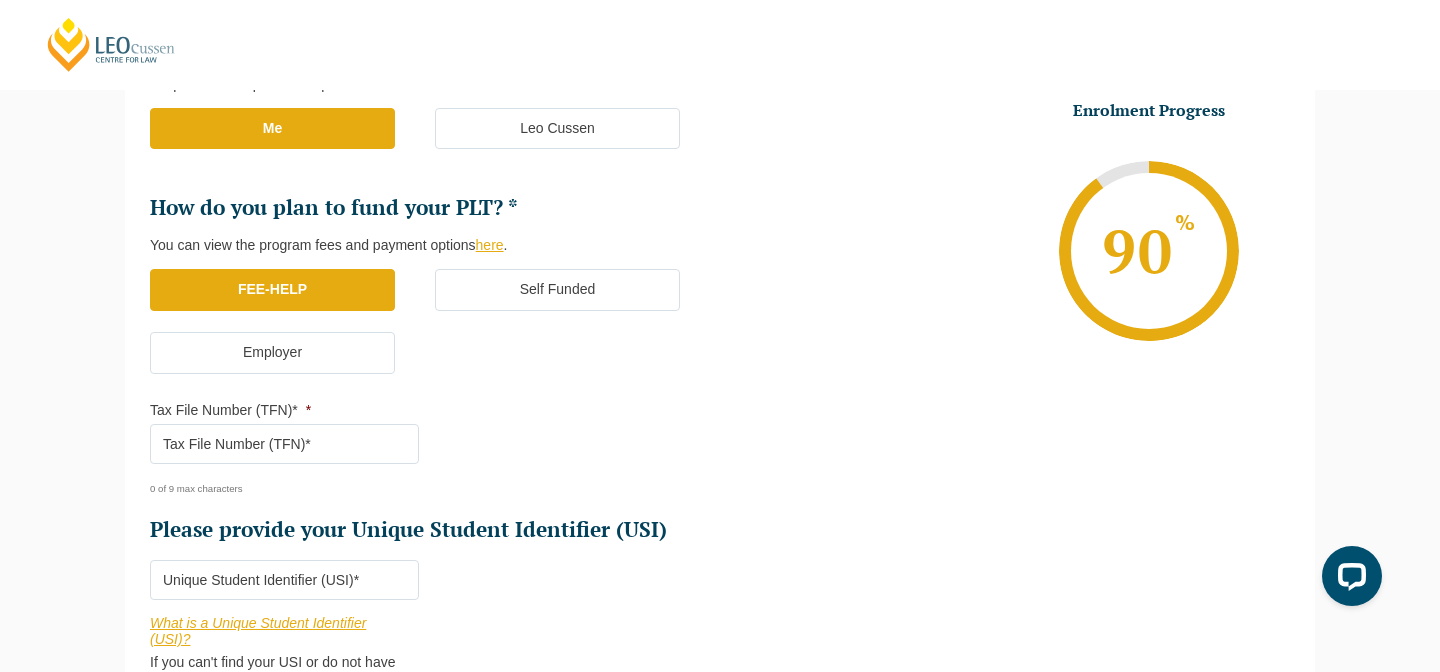 scroll, scrollTop: 530, scrollLeft: 0, axis: vertical 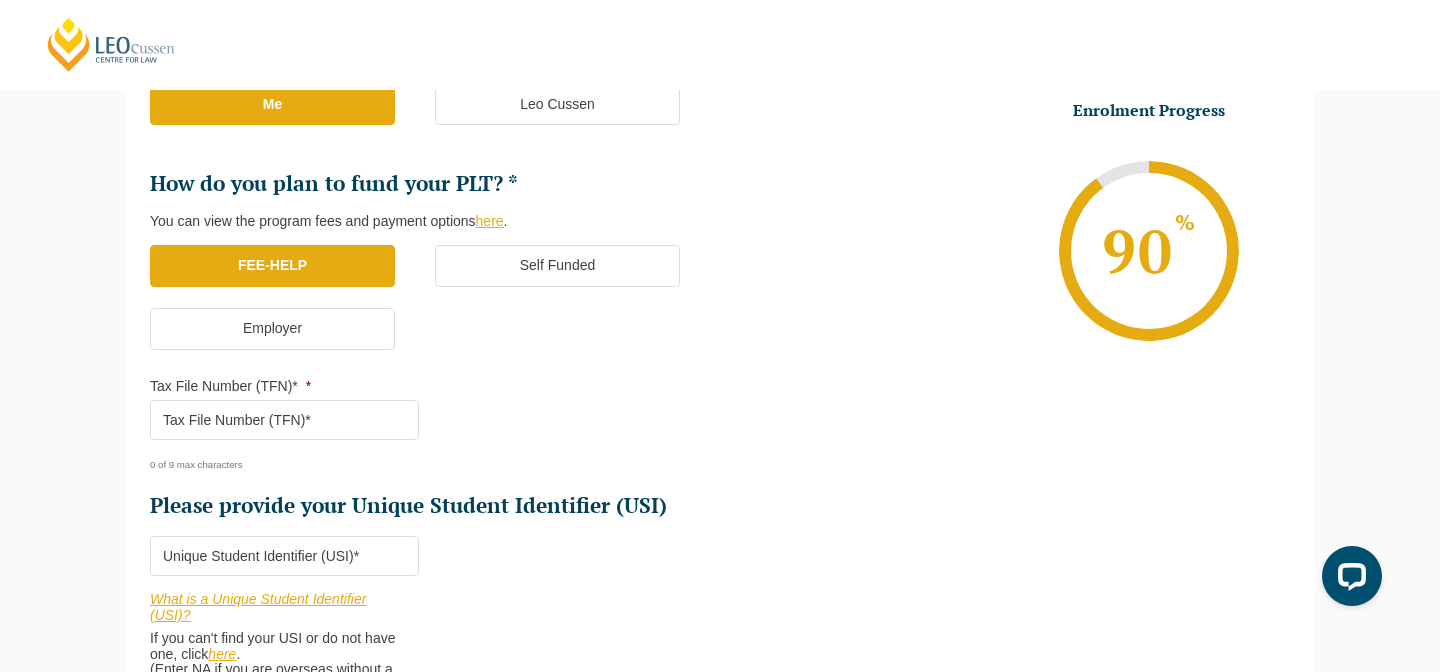 click on "Tax File Number (TFN)* *" at bounding box center [284, 420] 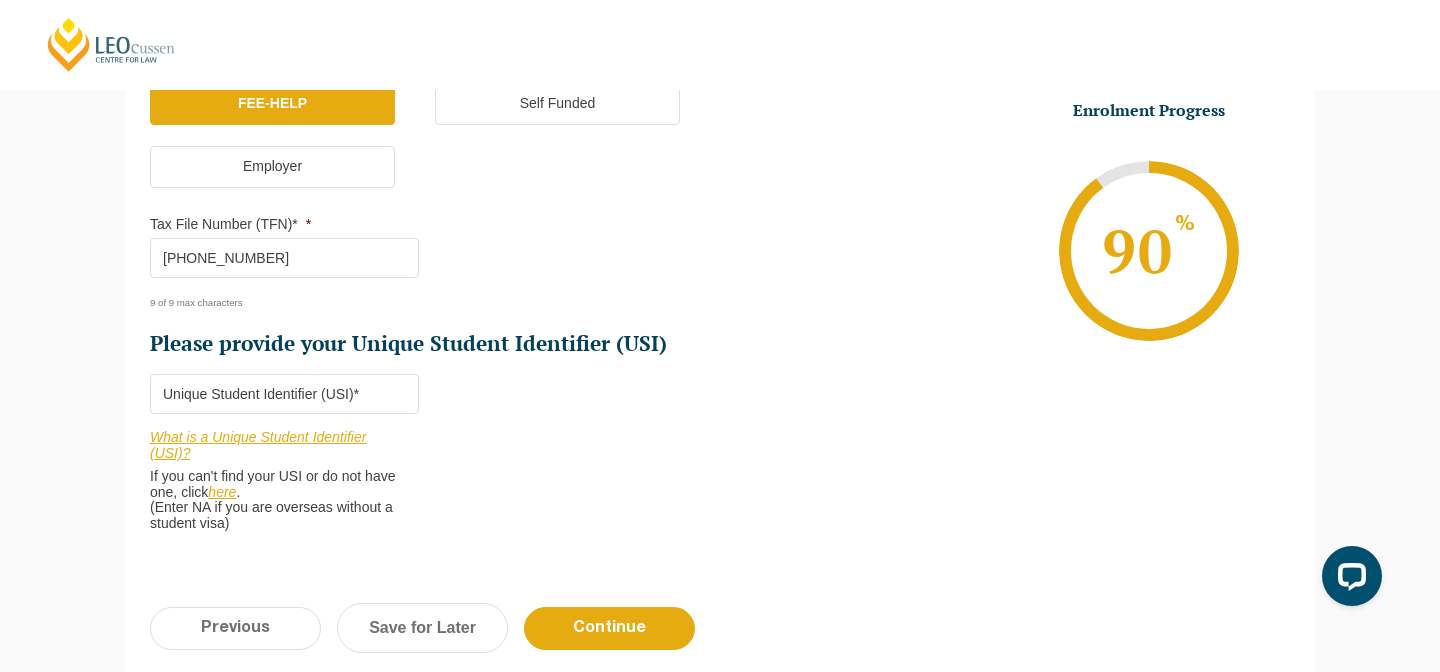 scroll, scrollTop: 717, scrollLeft: 0, axis: vertical 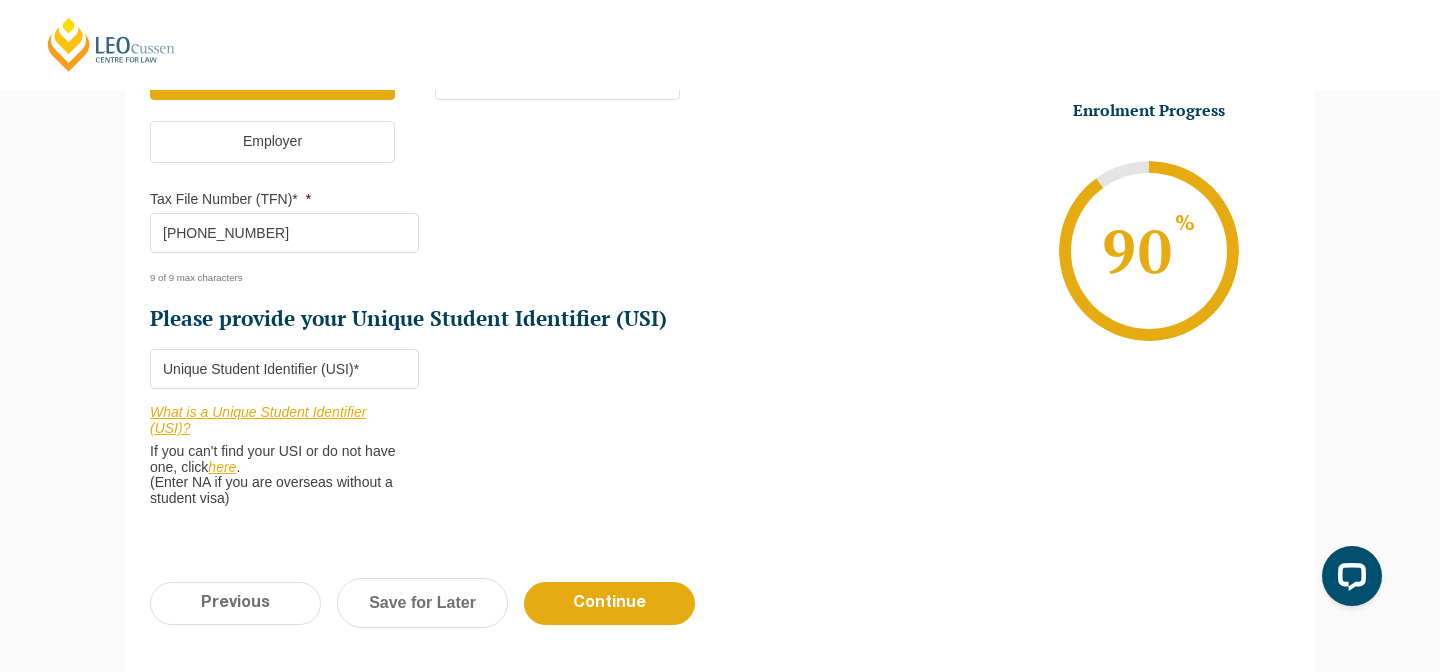 type on "995535389" 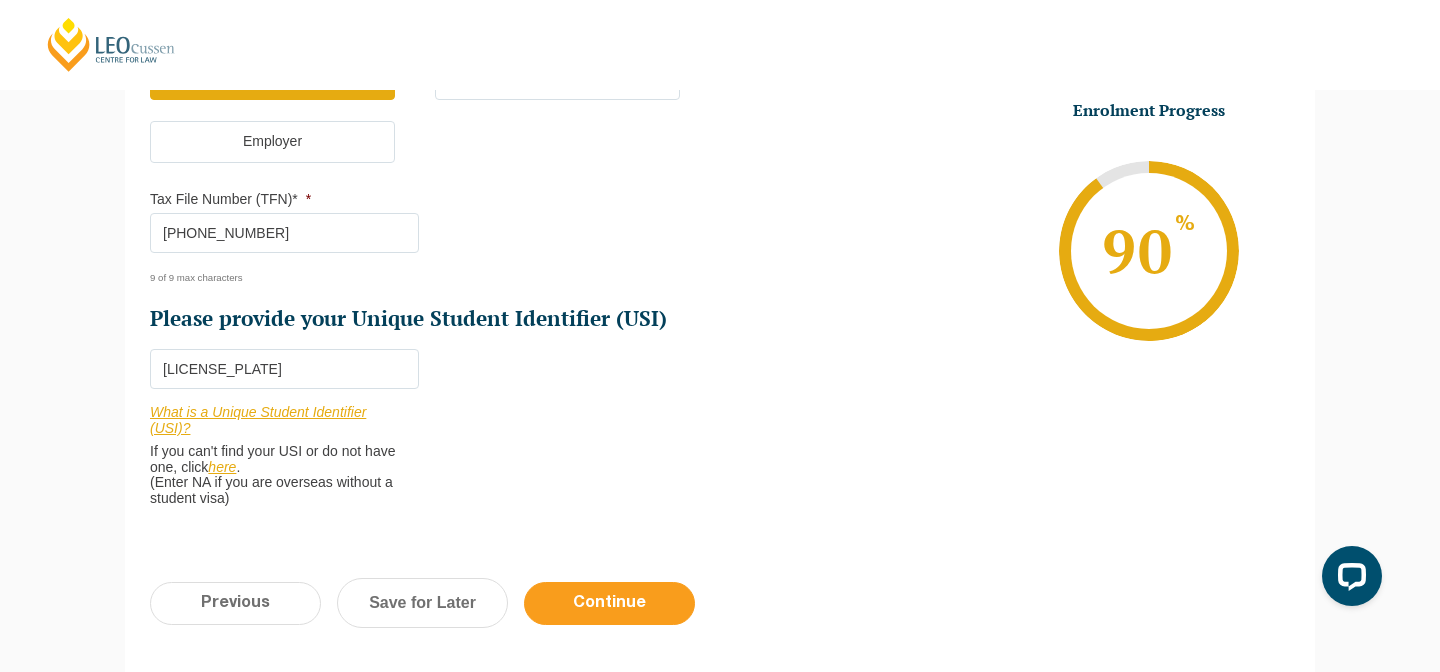 type on "JA67VTL7N9" 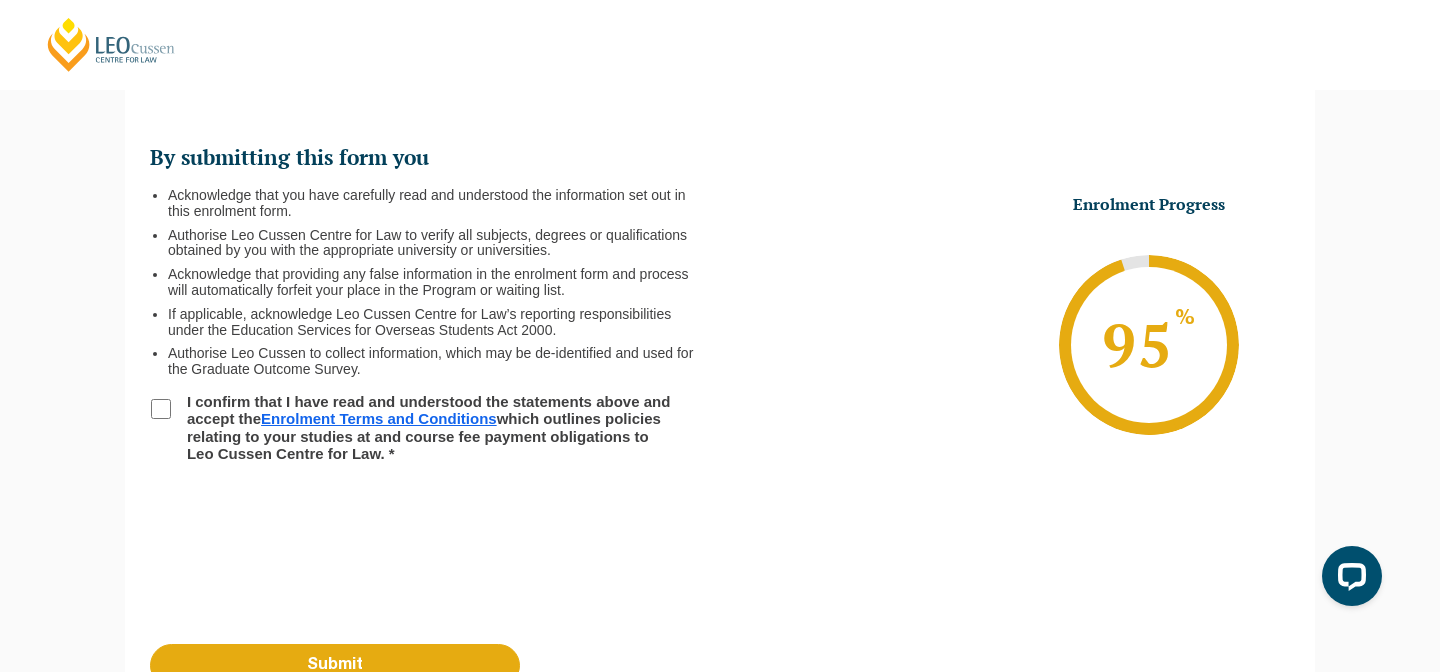 scroll, scrollTop: 173, scrollLeft: 0, axis: vertical 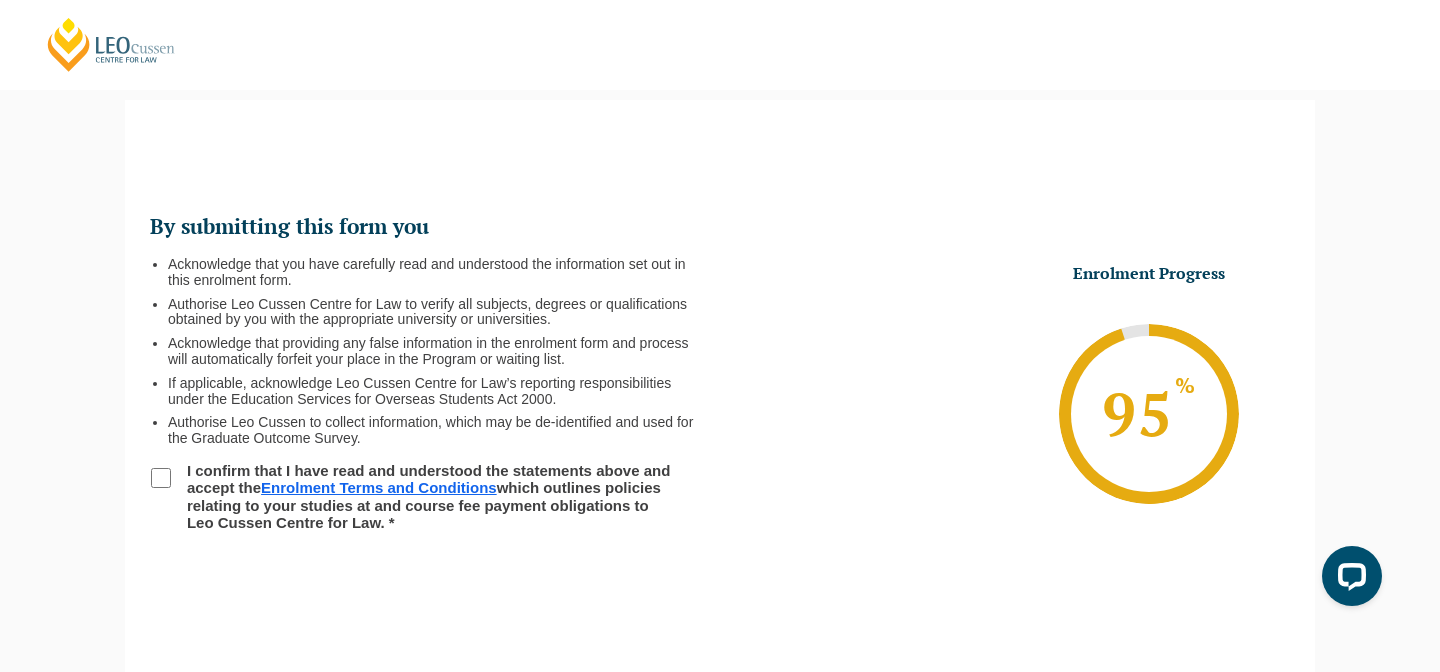 click on "I confirm that I have read and understood the statements above and accept the  Enrolment Terms and Conditions  which outlines policies relating to your studies at and course fee payment obligations to Leo Cussen Centre for Law. *" at bounding box center [431, 496] 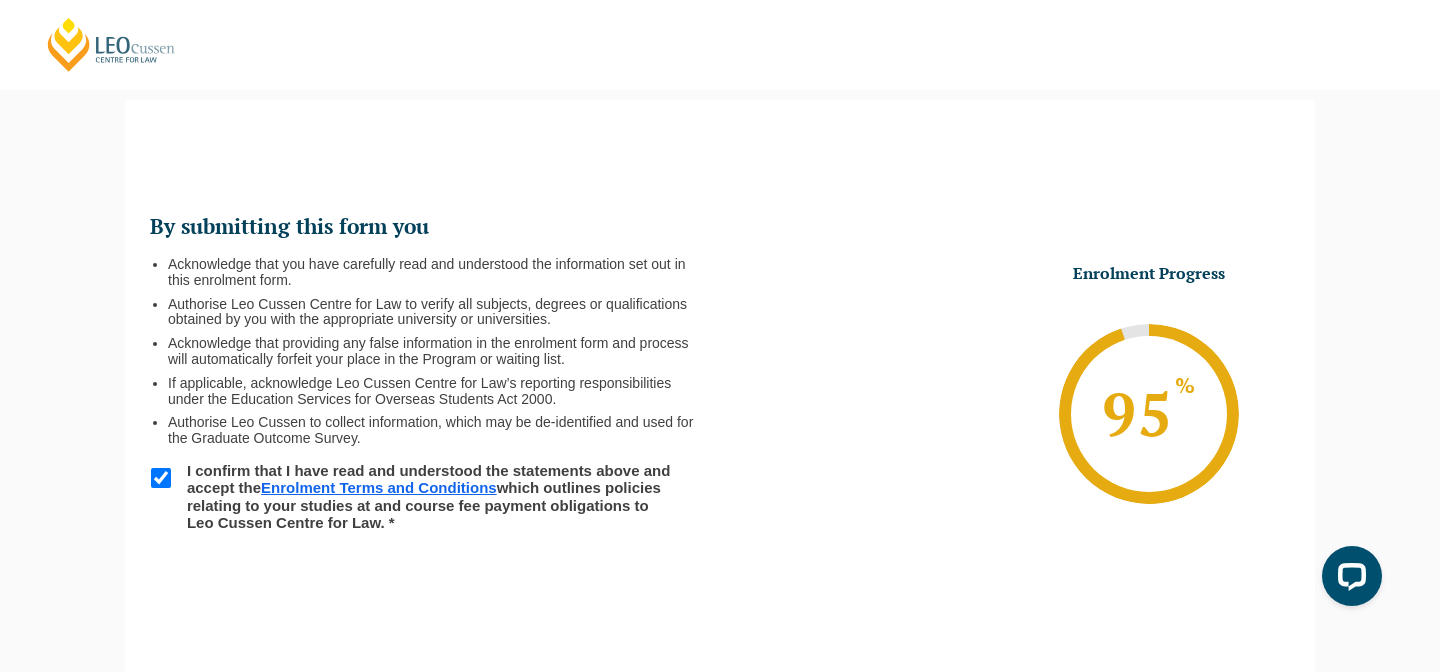 click on "Enrolment Terms and Conditions" at bounding box center [379, 487] 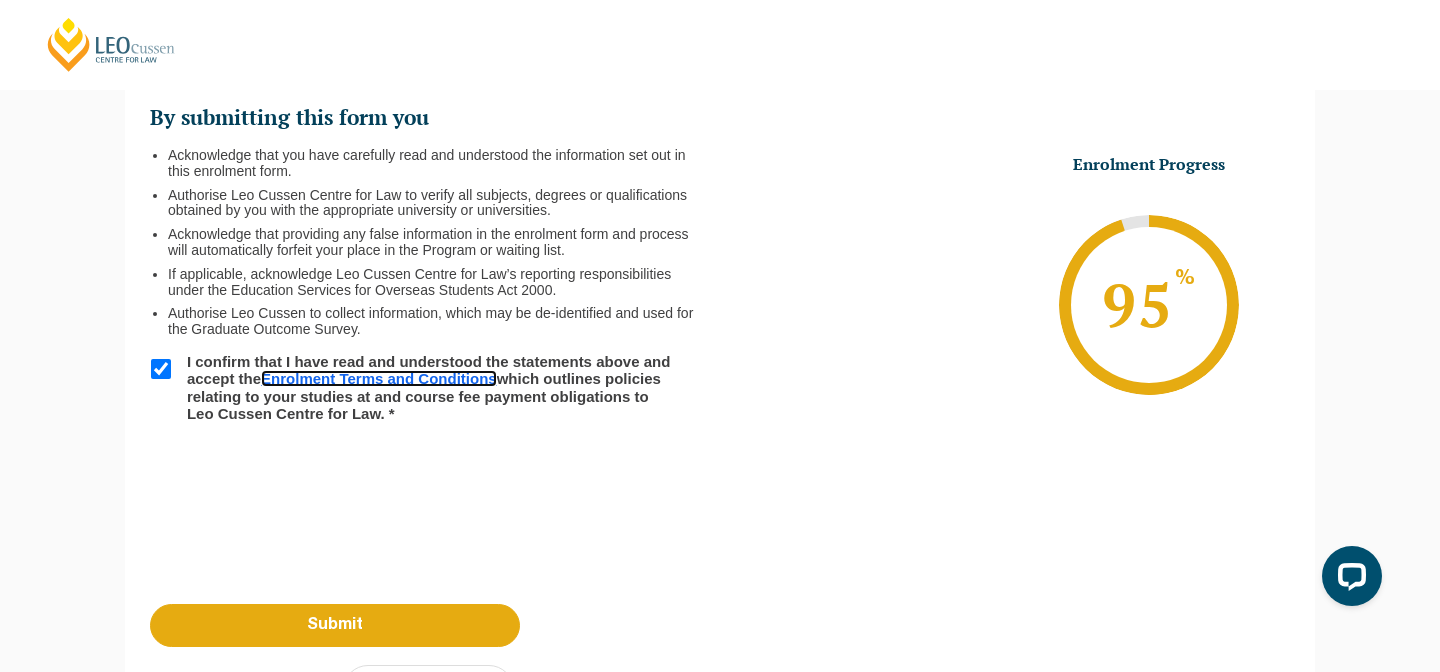 scroll, scrollTop: 284, scrollLeft: 0, axis: vertical 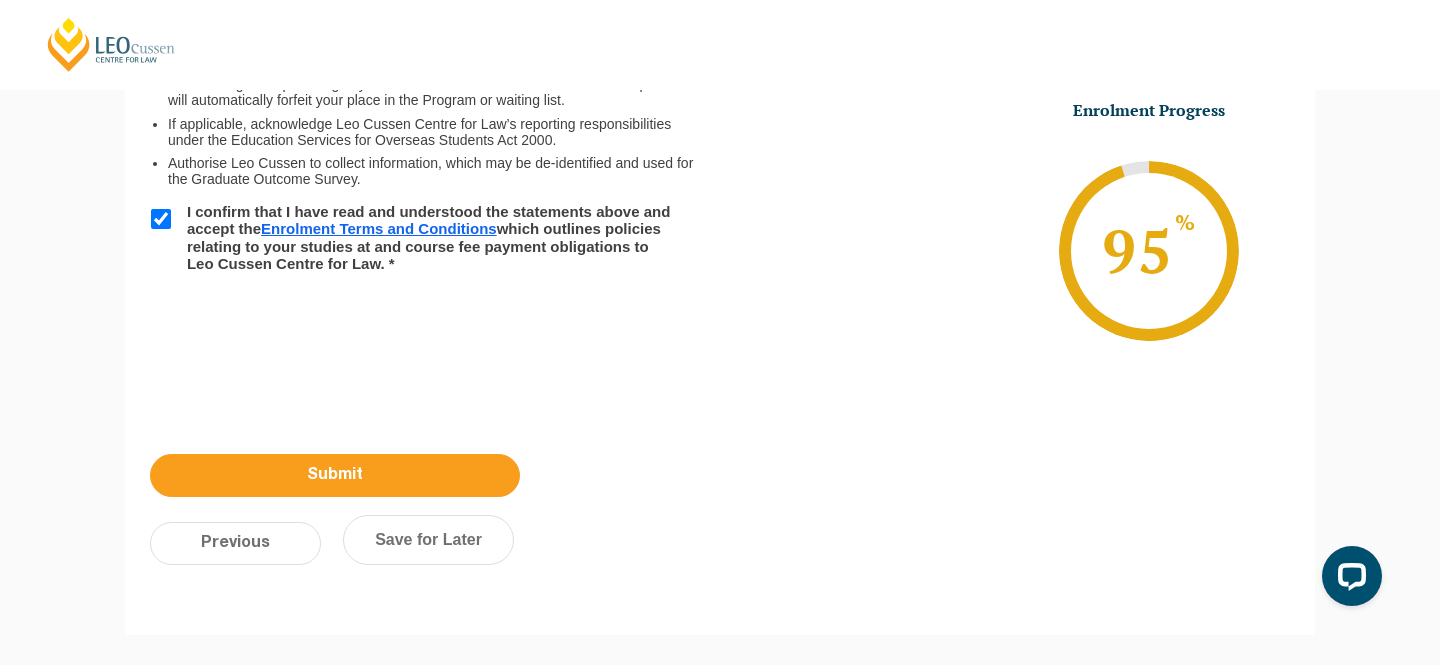 click on "Submit" at bounding box center (335, 475) 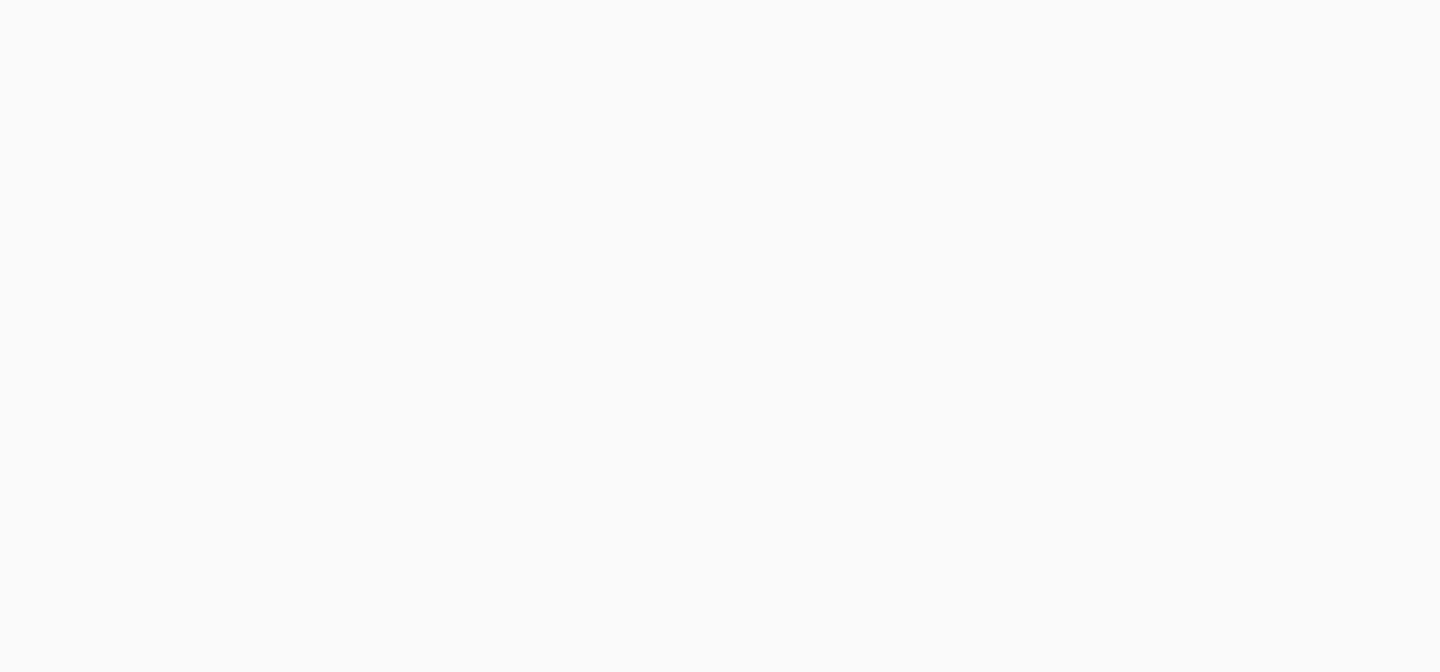 scroll, scrollTop: 0, scrollLeft: 0, axis: both 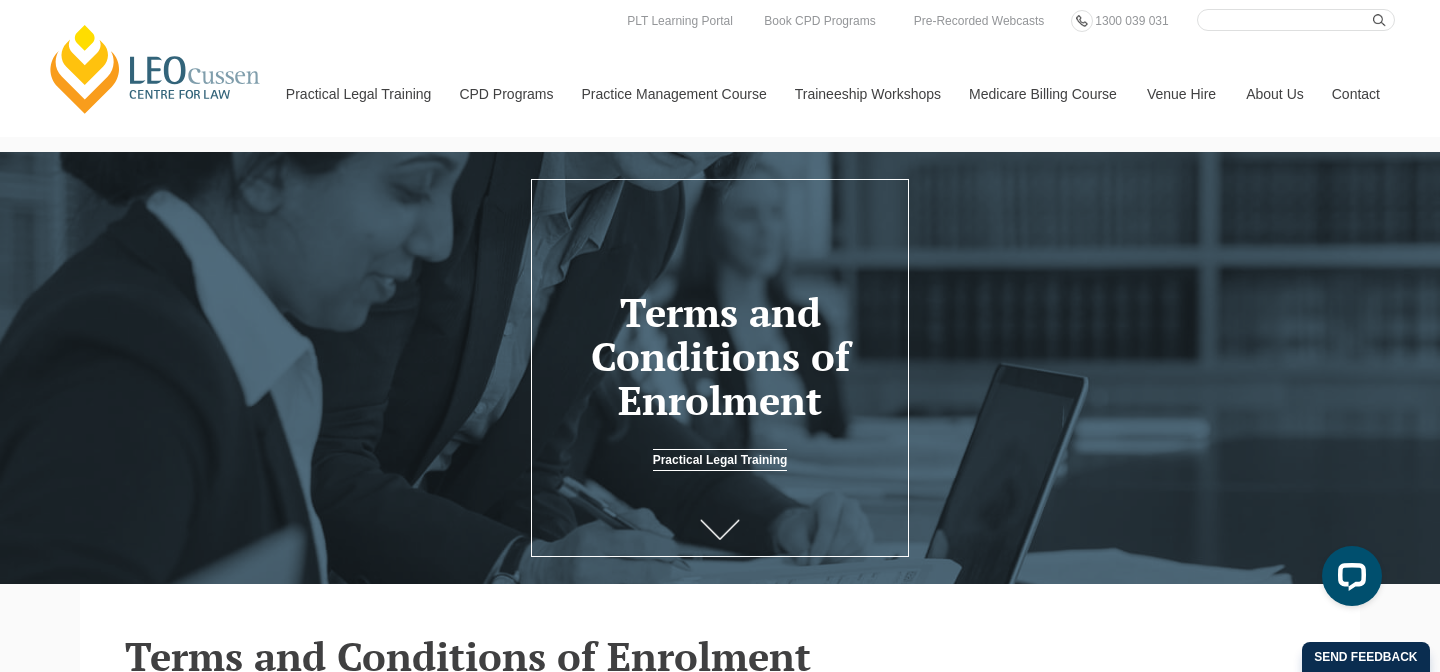 click 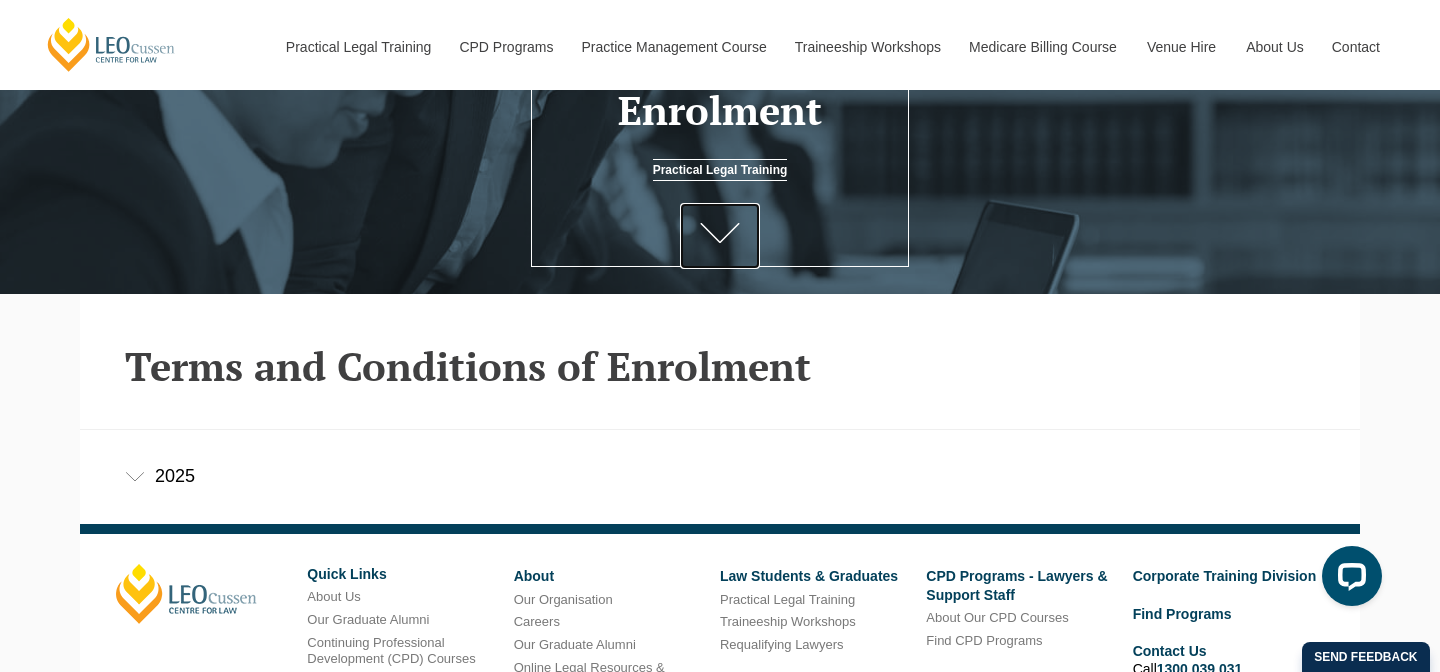 scroll, scrollTop: 419, scrollLeft: 0, axis: vertical 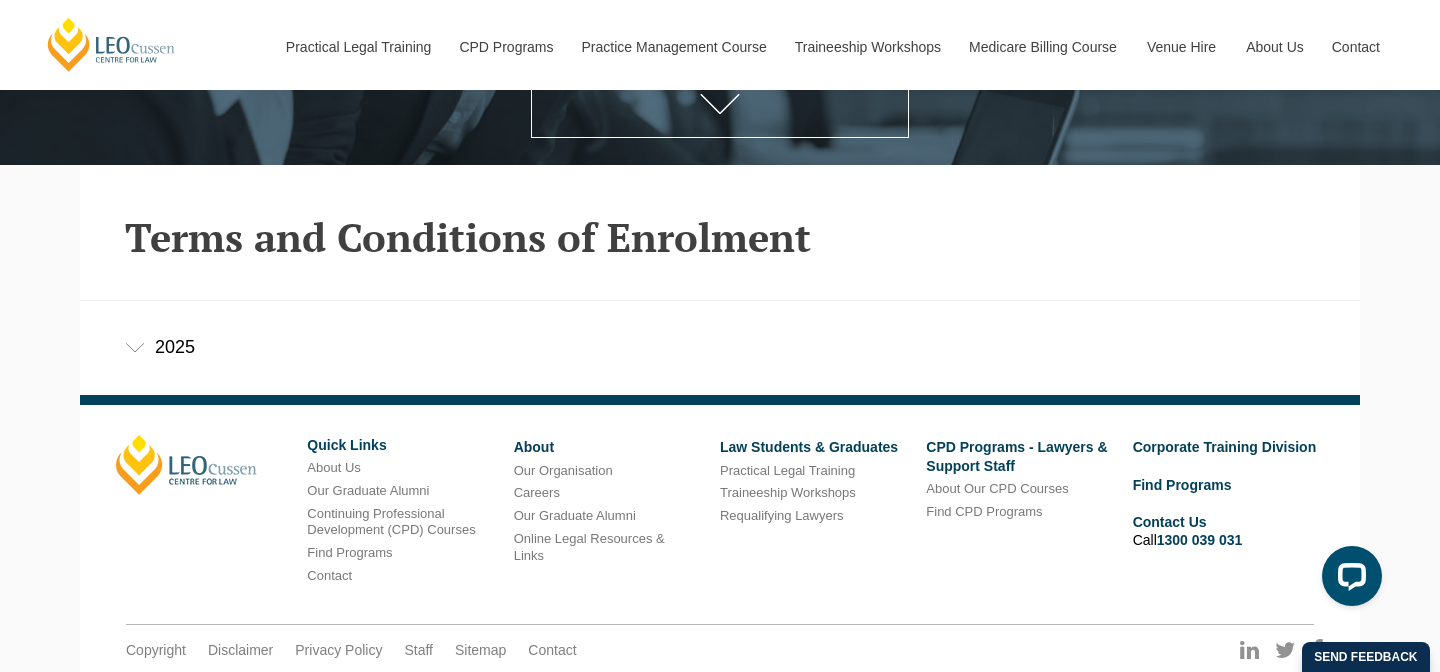click 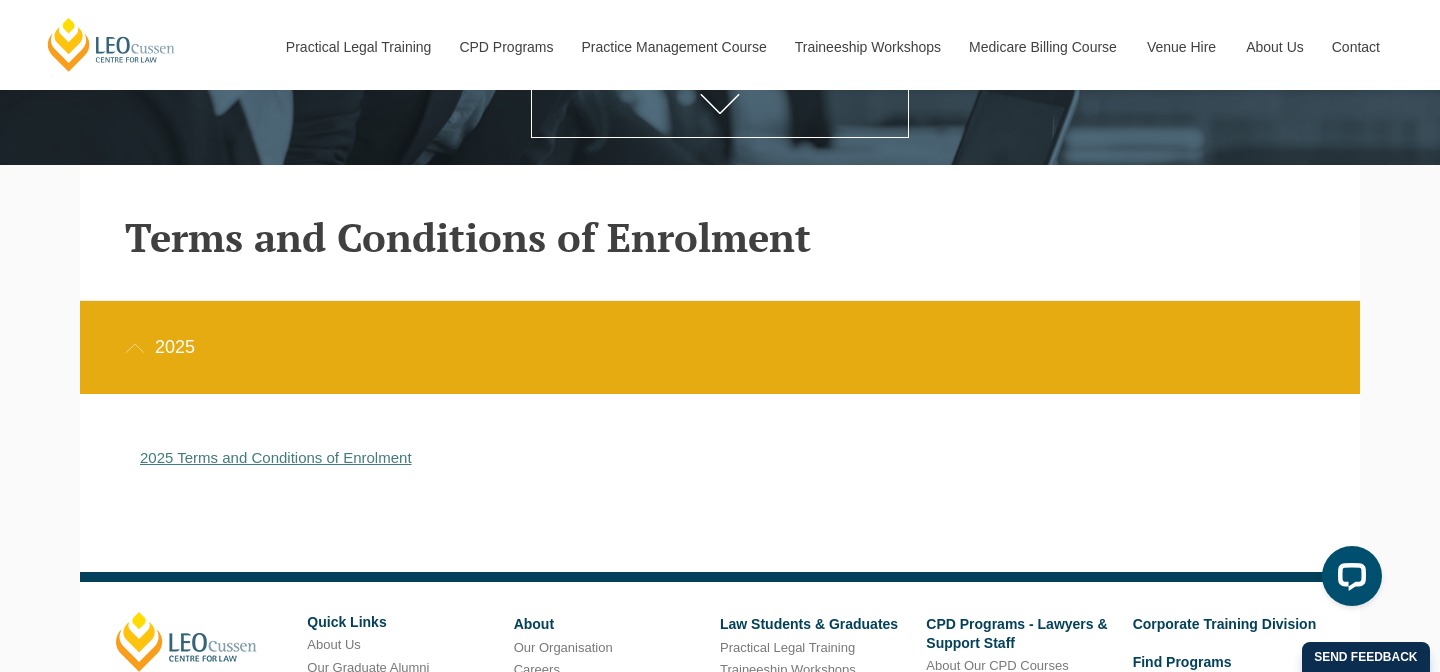 click on "2025 Terms and Conditions of Enrolment" at bounding box center (276, 457) 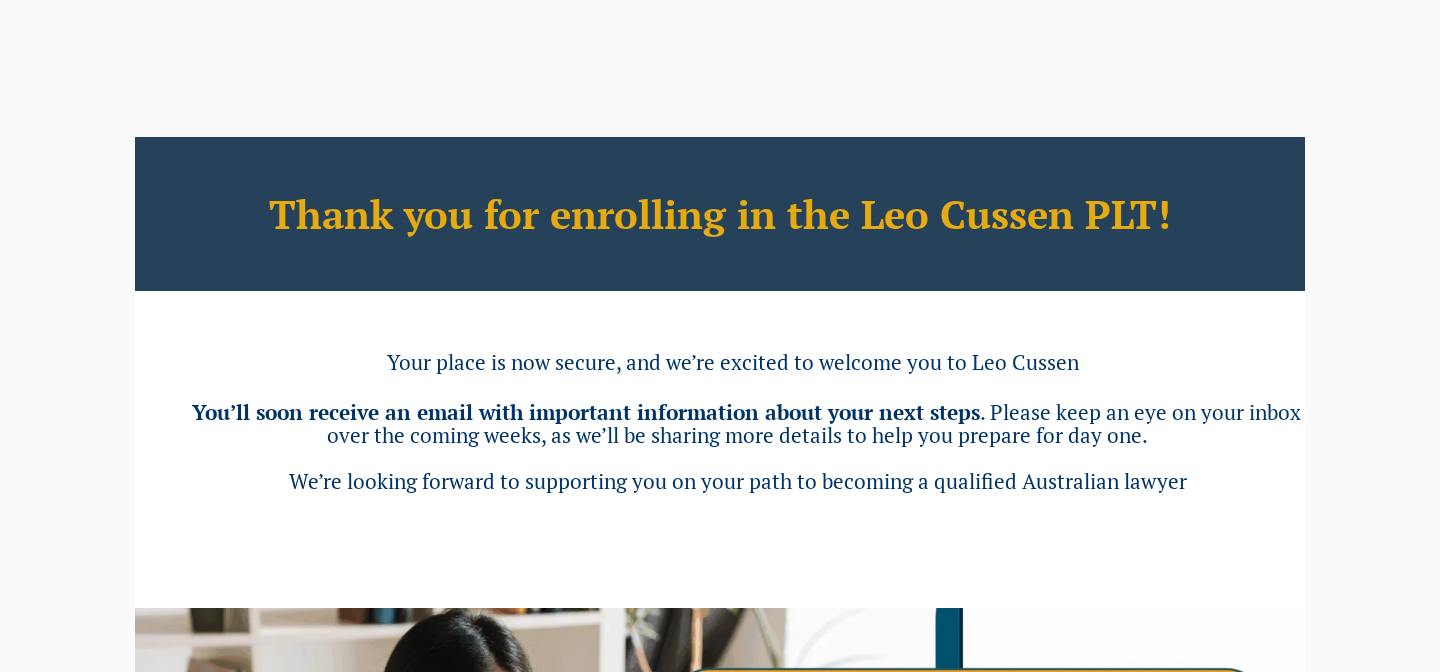 scroll, scrollTop: 0, scrollLeft: 0, axis: both 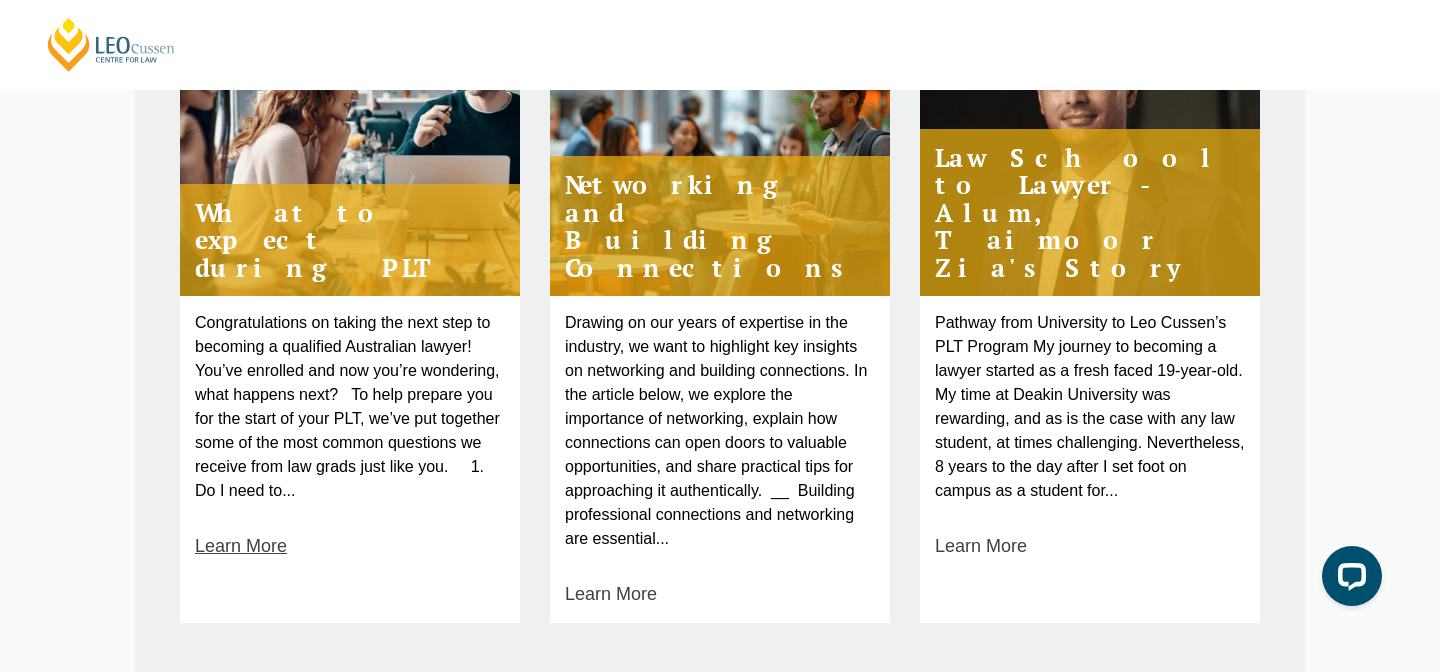 click on "Learn More" at bounding box center [241, 546] 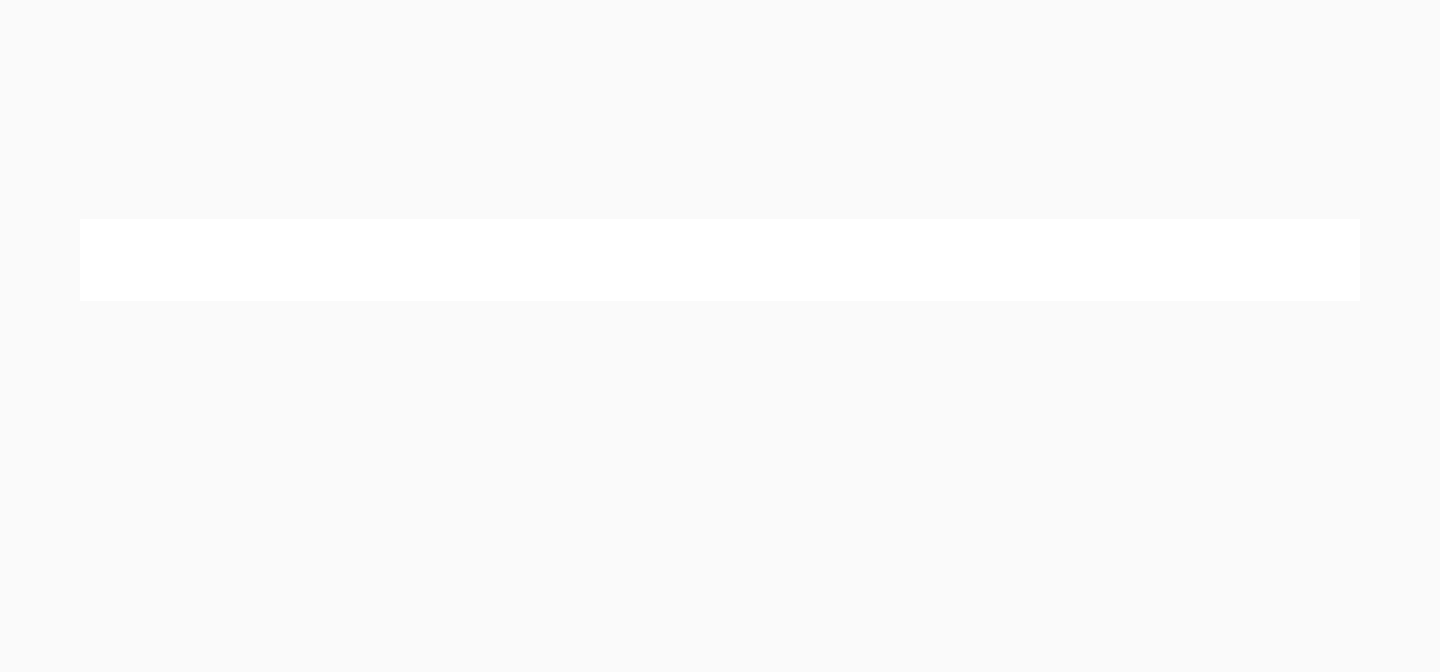 scroll, scrollTop: 0, scrollLeft: 0, axis: both 